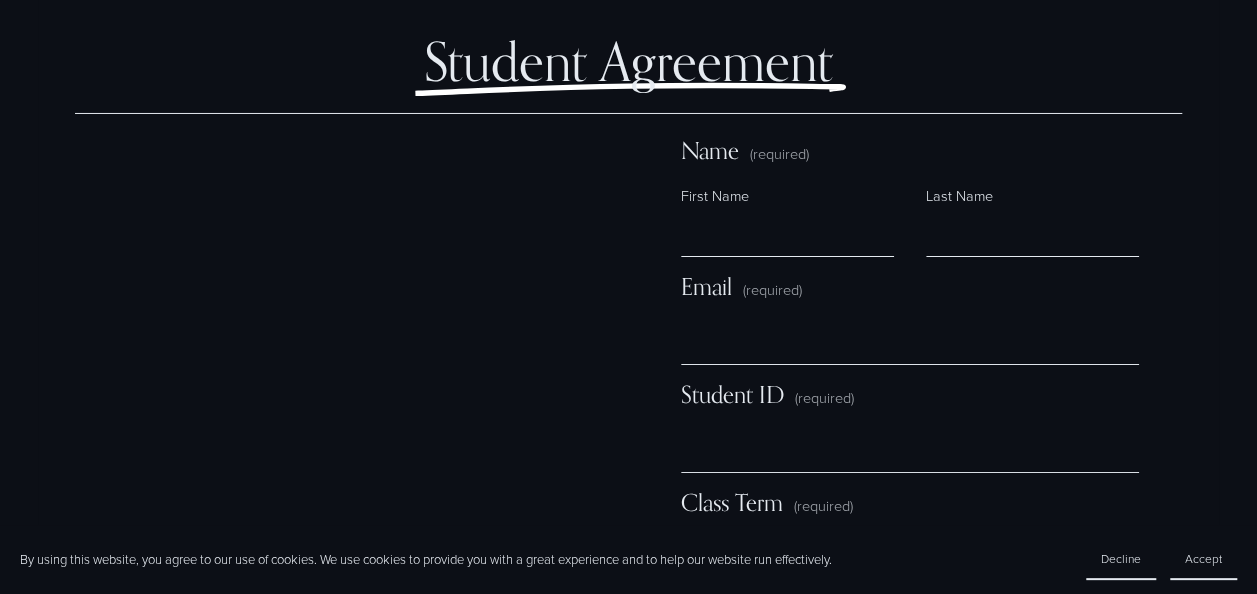 scroll, scrollTop: 11100, scrollLeft: 0, axis: vertical 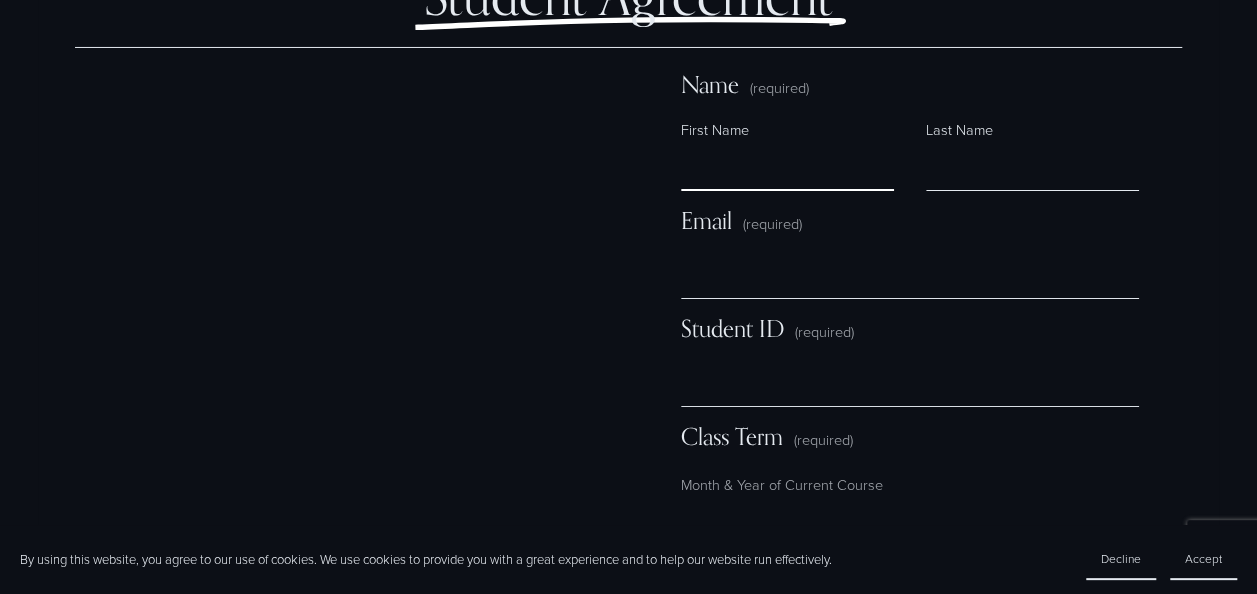 click on "First Name" at bounding box center [787, 167] 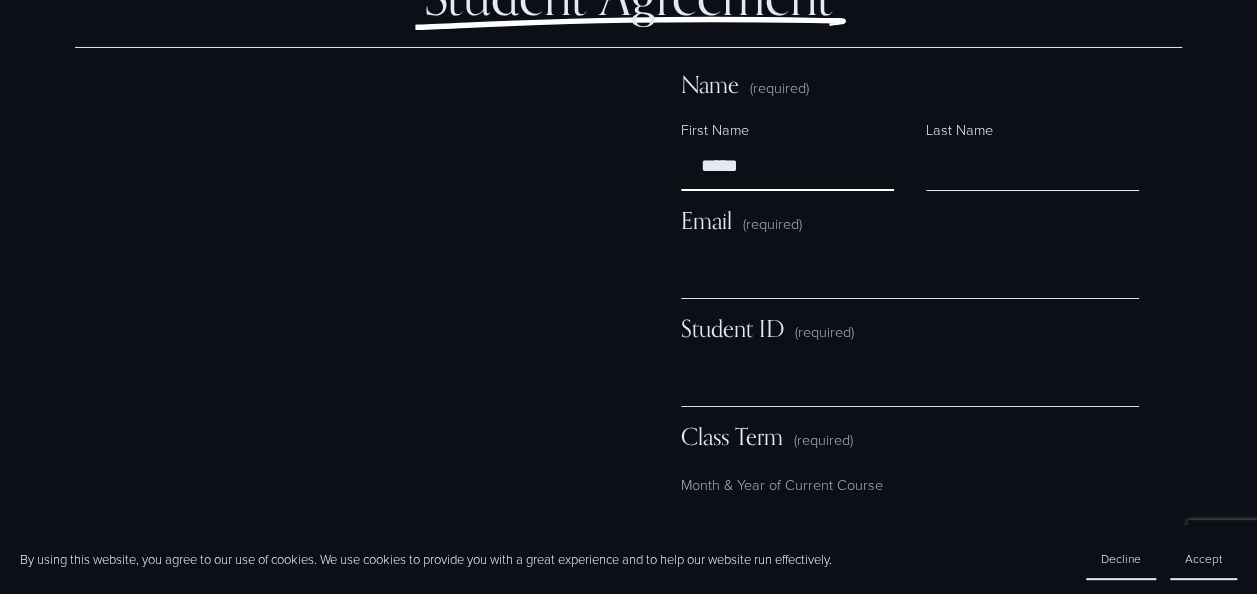 type on "*****" 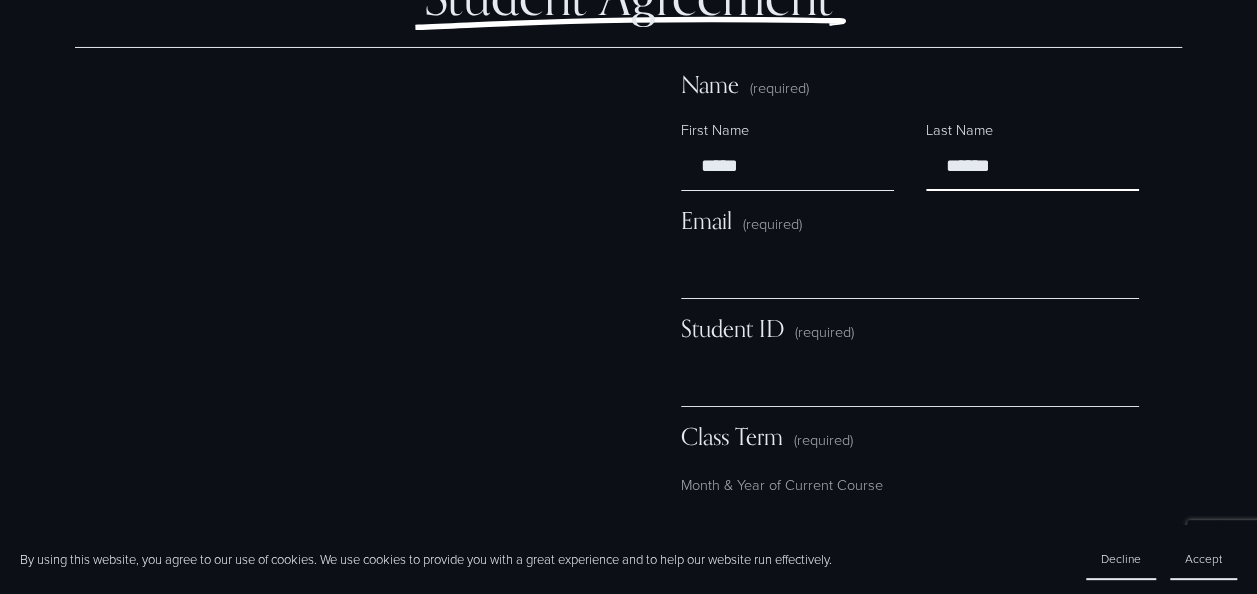 type on "******" 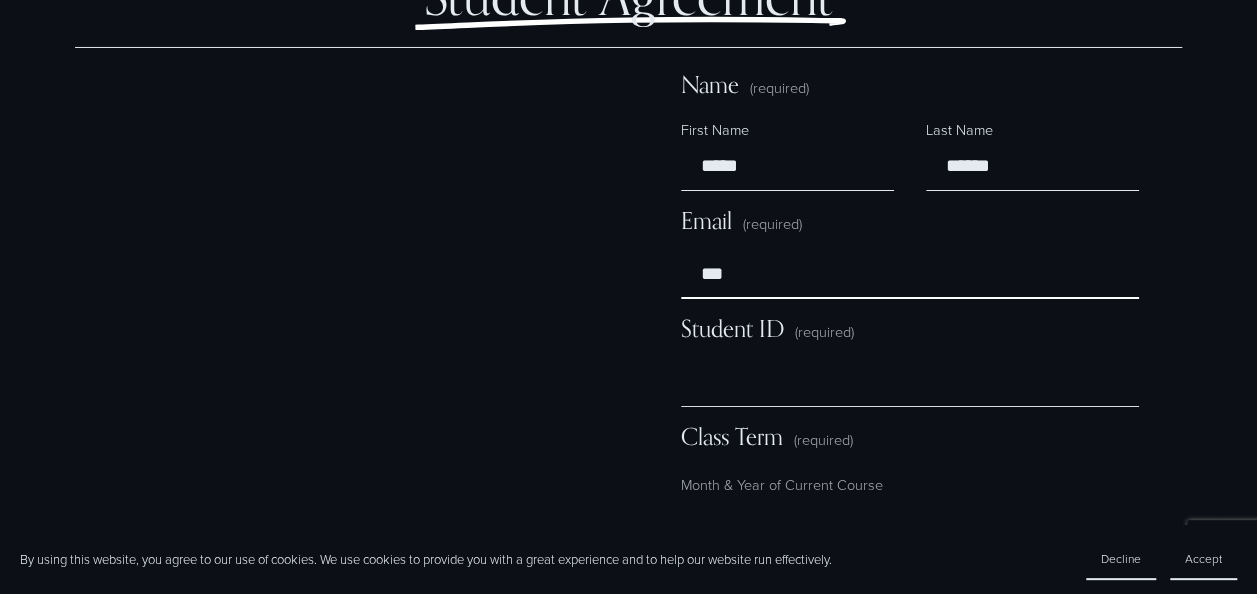type on "**********" 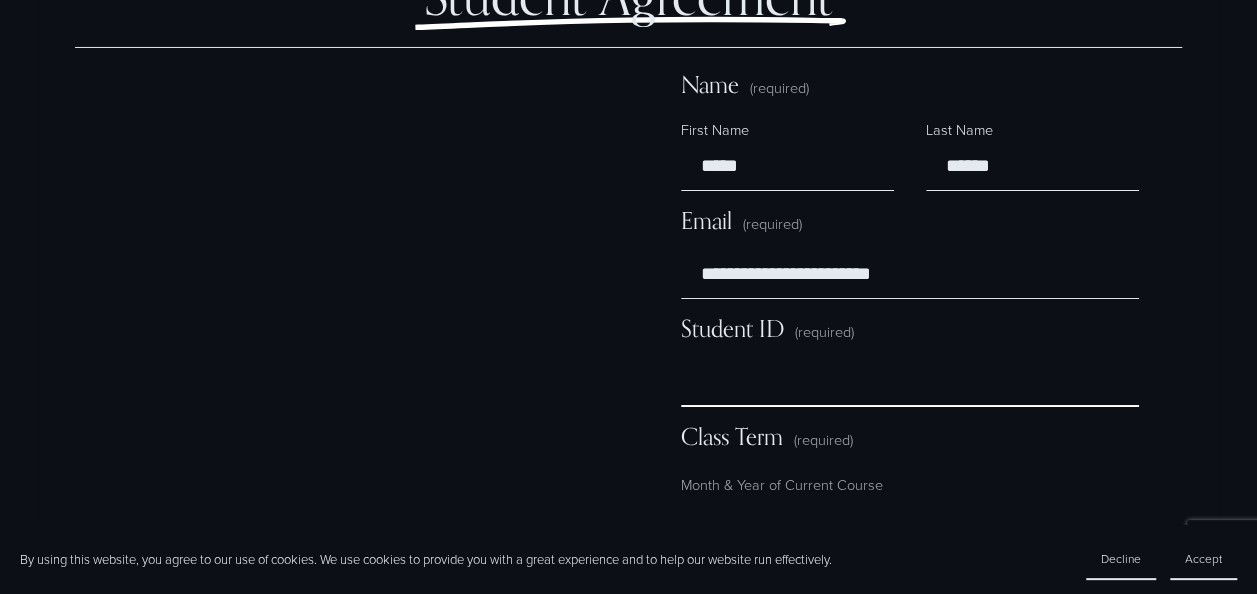 click on "Student ID (required)" at bounding box center (910, 383) 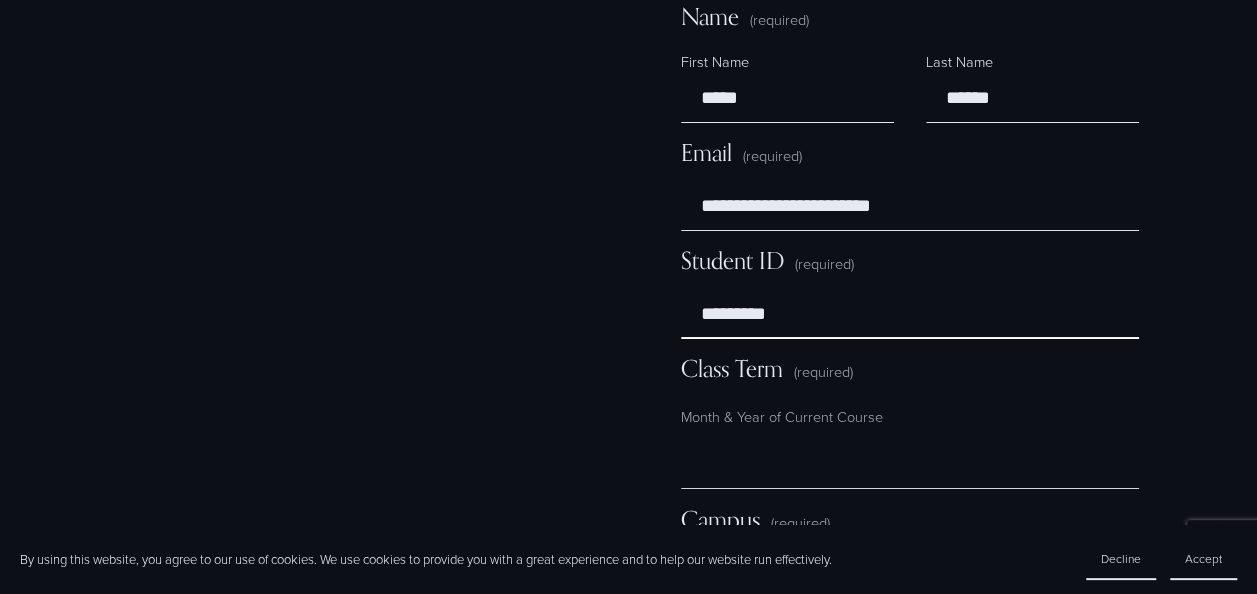 scroll, scrollTop: 11200, scrollLeft: 0, axis: vertical 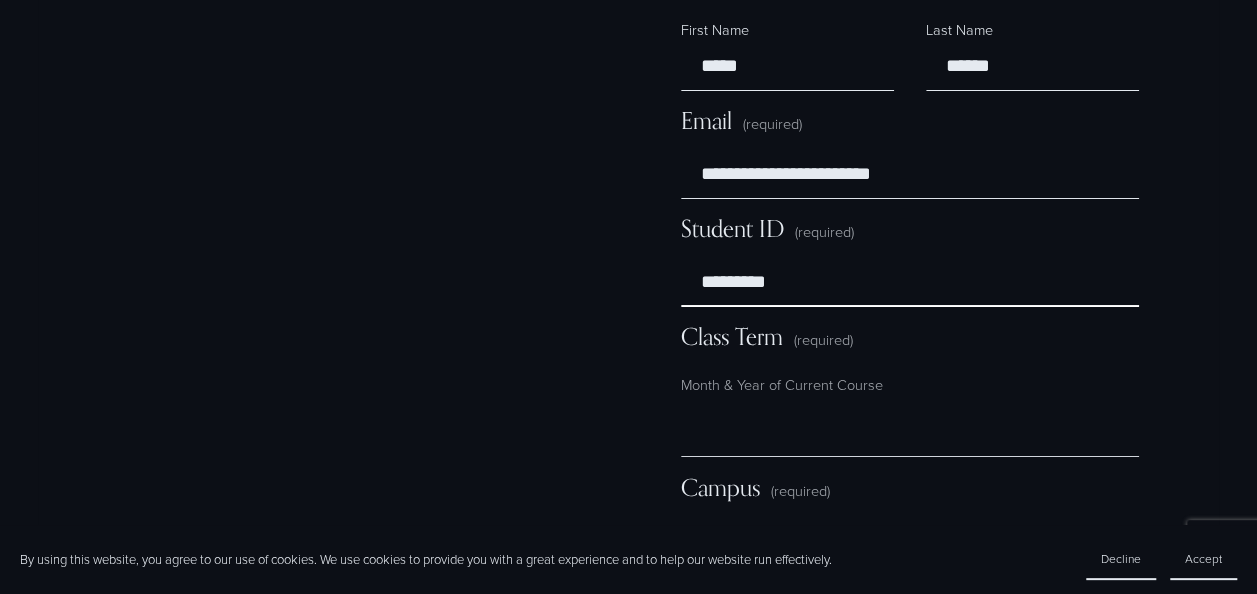 type on "*********" 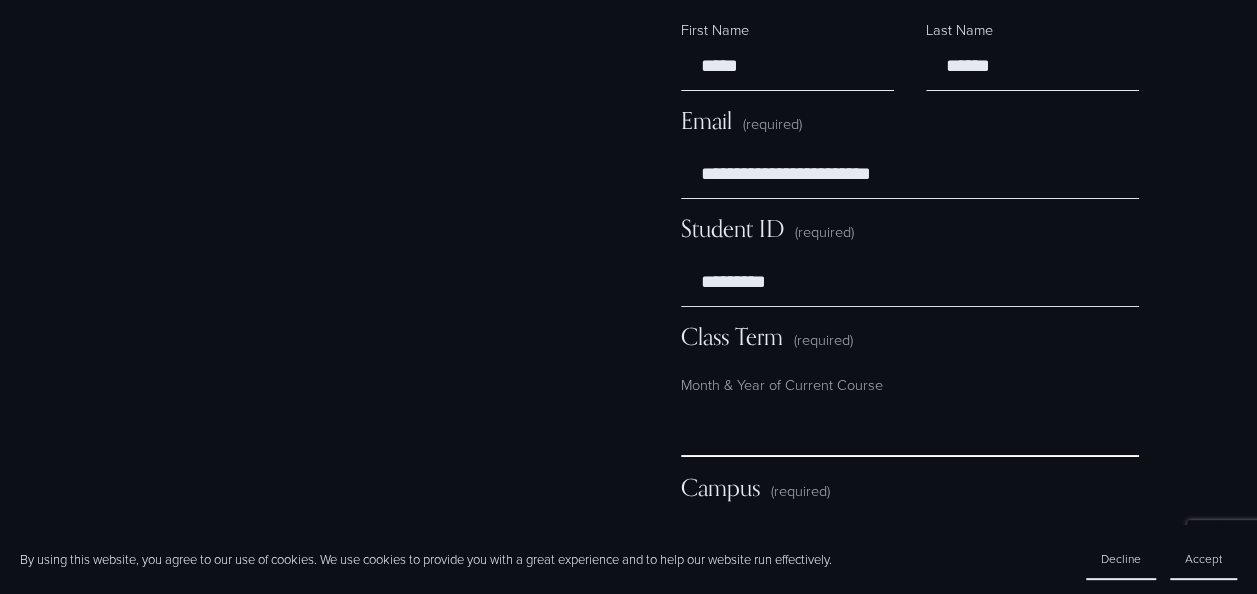 click on "Class Term  (required)" at bounding box center [910, 433] 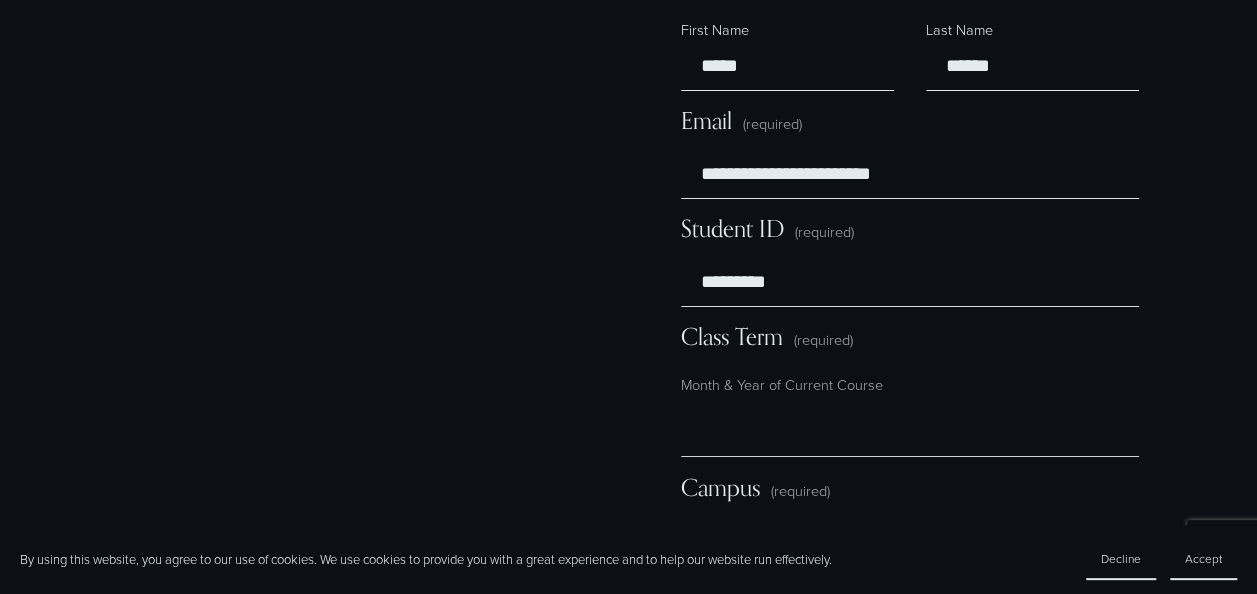 click on "(required)" at bounding box center [823, 339] 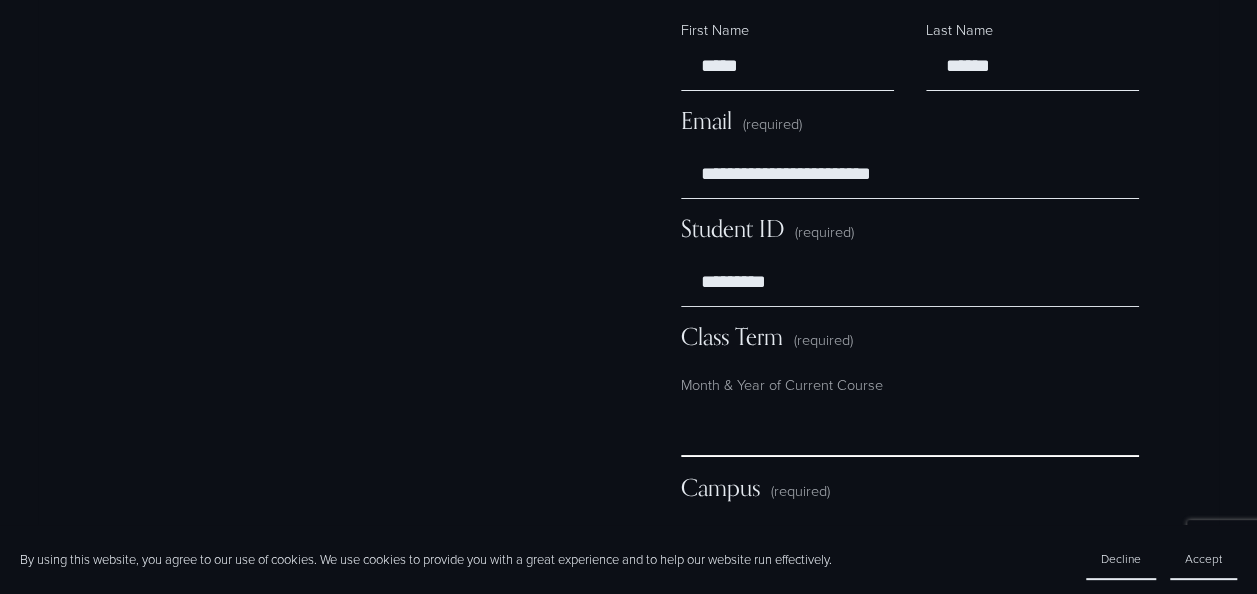 click on "Class Term  (required)" at bounding box center (910, 433) 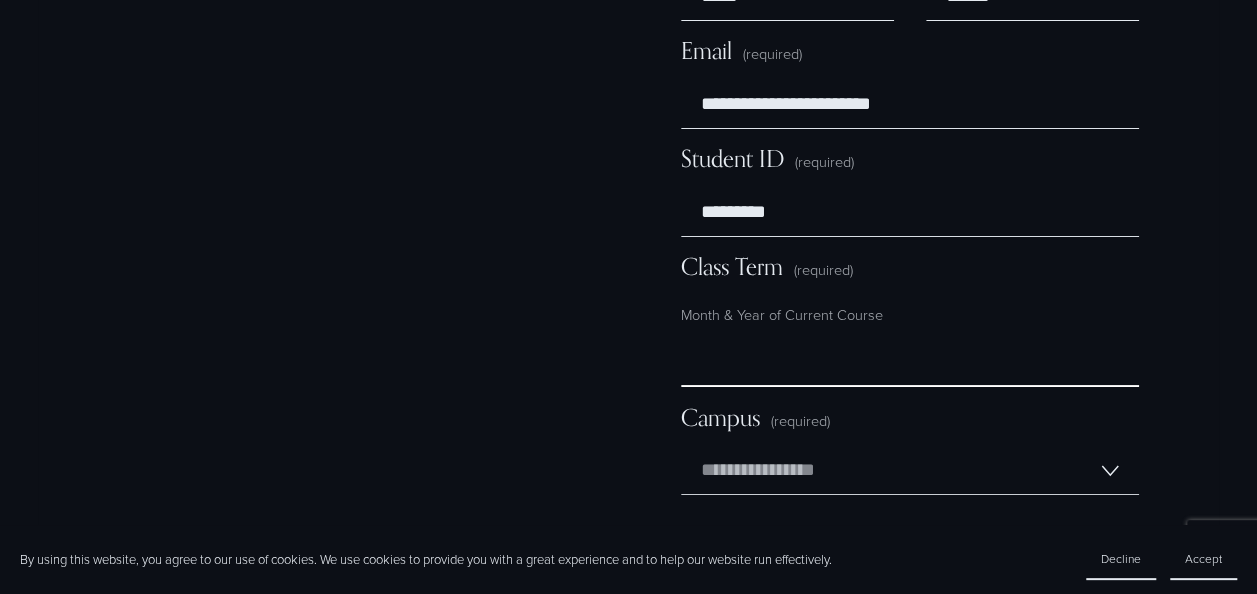 scroll, scrollTop: 11300, scrollLeft: 0, axis: vertical 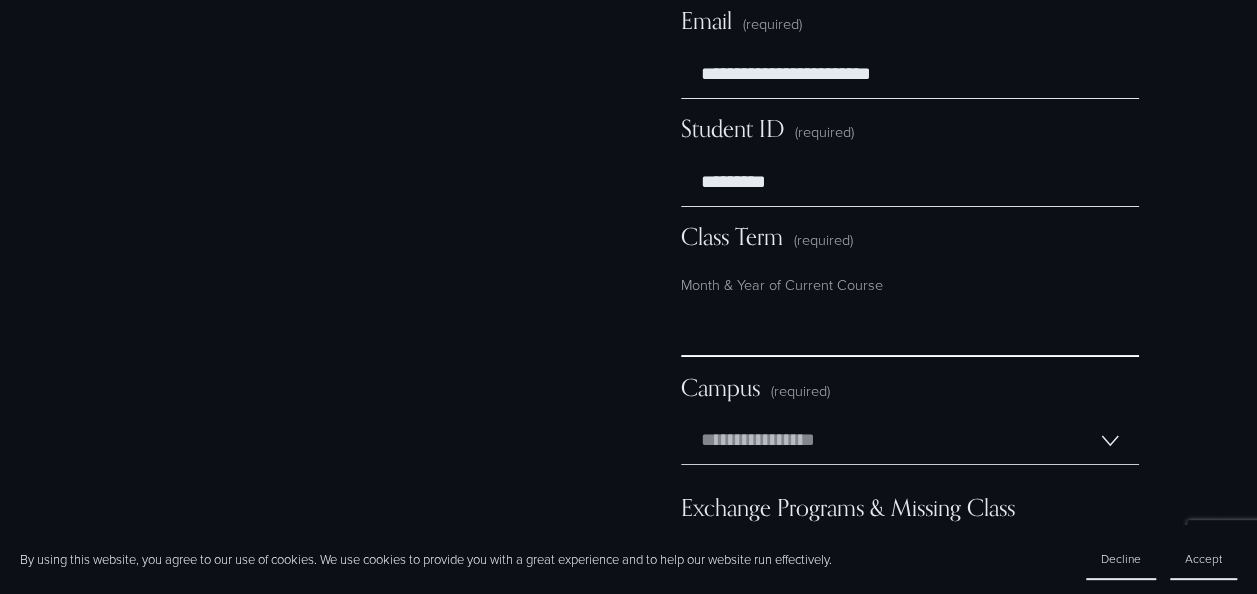 click on "Class Term  (required)" at bounding box center [910, 333] 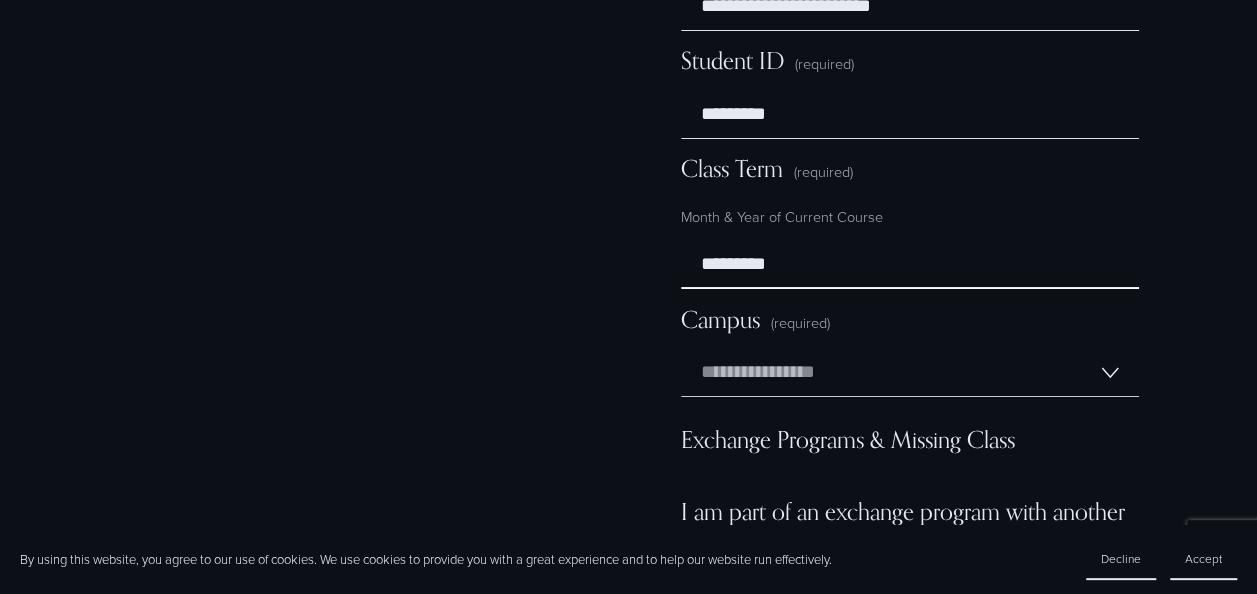 scroll, scrollTop: 11400, scrollLeft: 0, axis: vertical 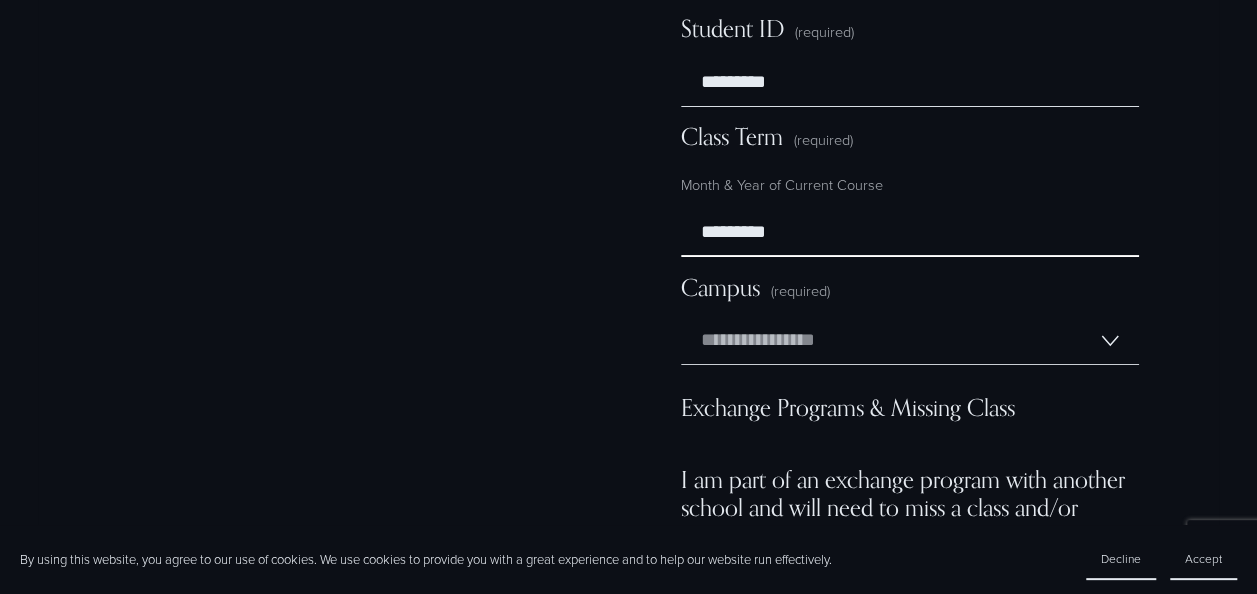 type on "*********" 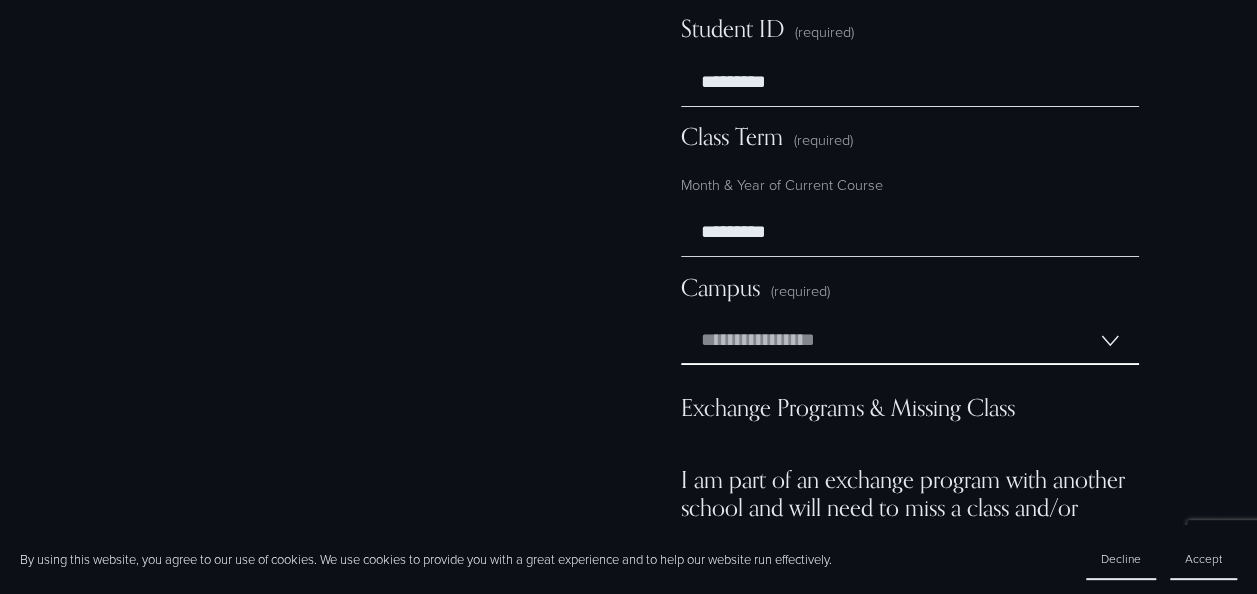 click on "**********" at bounding box center [910, 341] 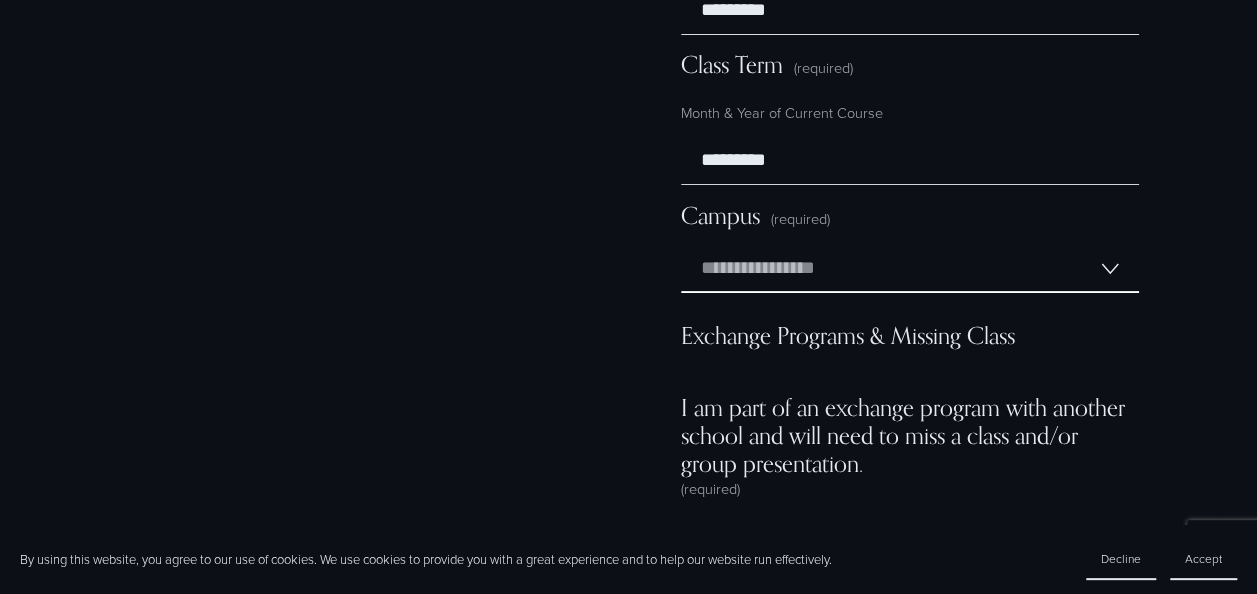 scroll, scrollTop: 11600, scrollLeft: 0, axis: vertical 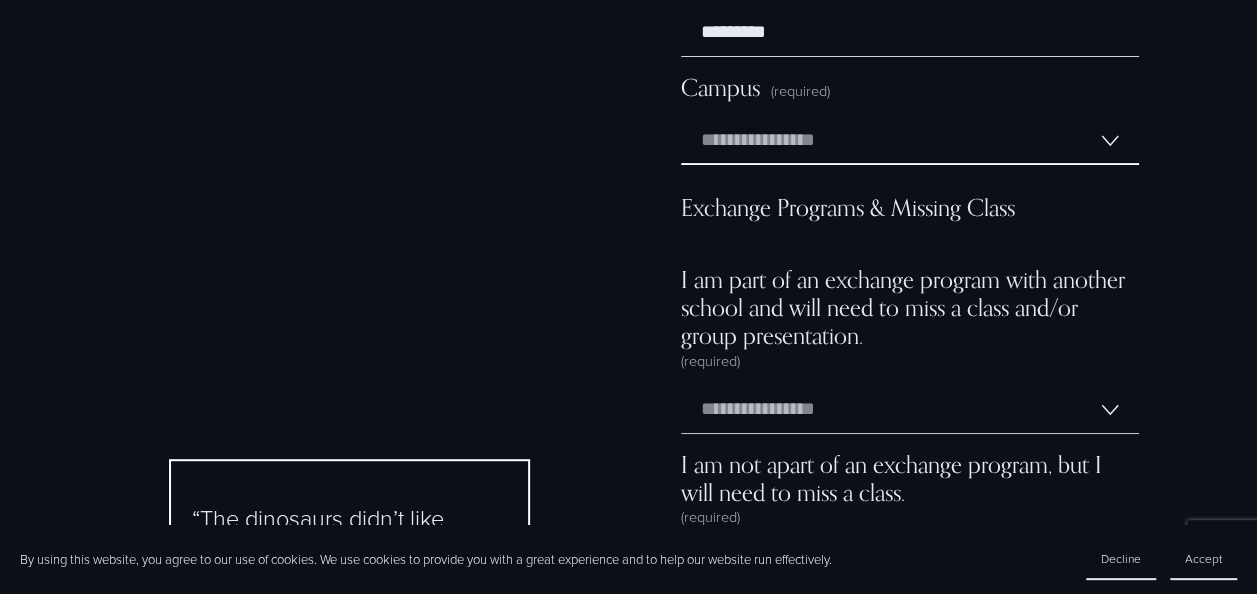 click on "**********" at bounding box center (910, 141) 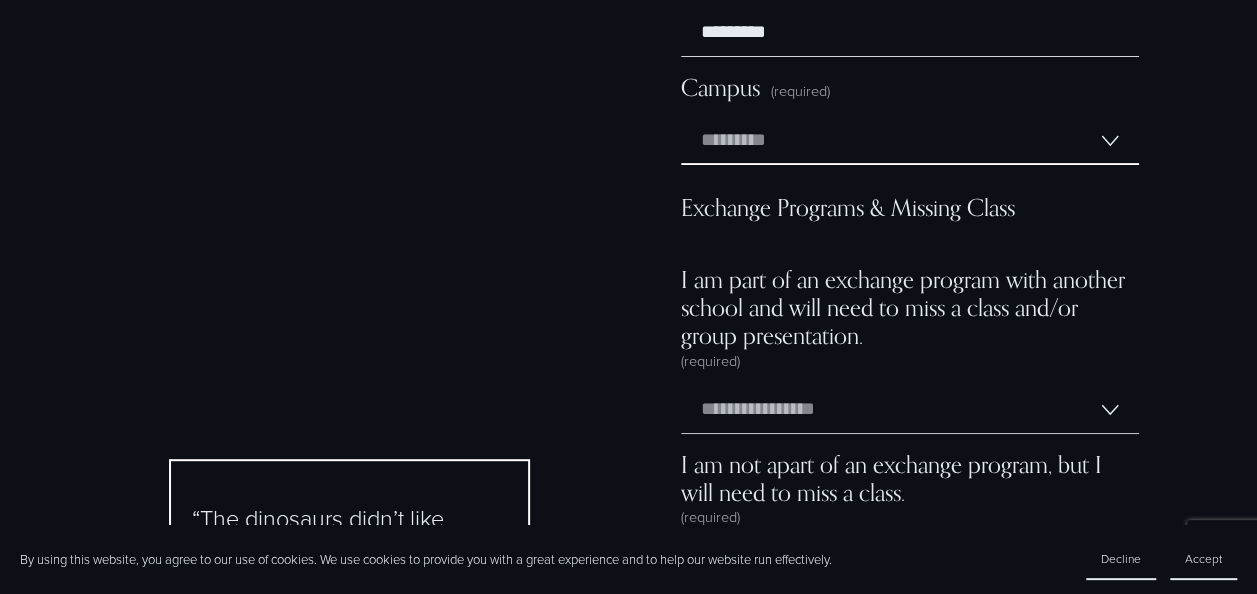 click on "**********" at bounding box center (910, 141) 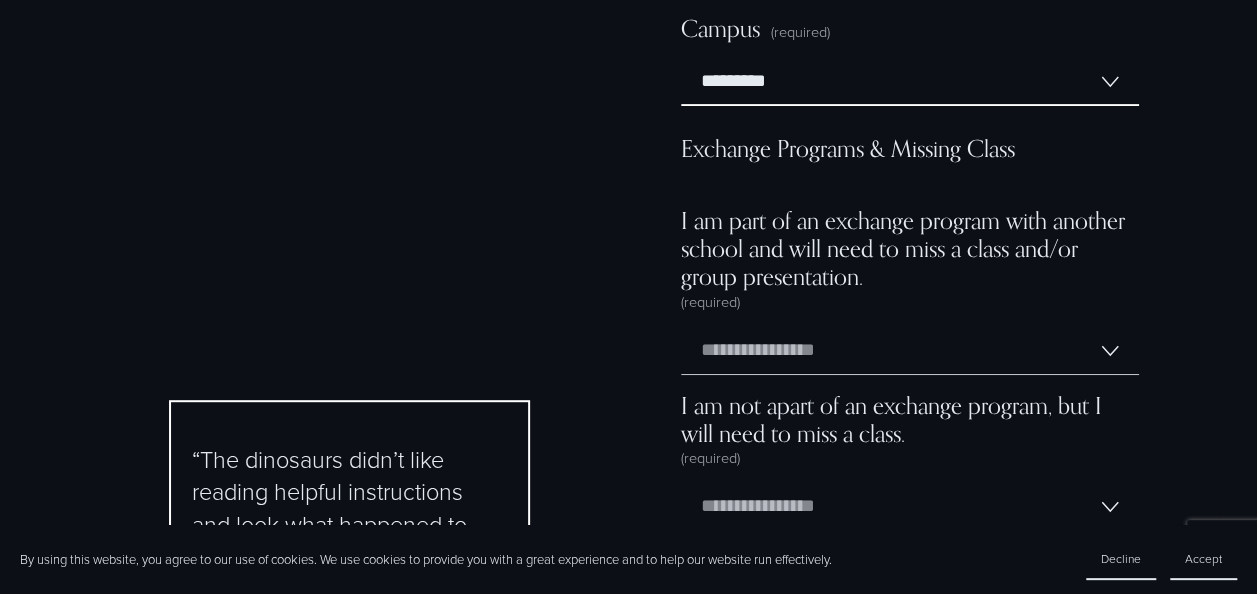 scroll, scrollTop: 11700, scrollLeft: 0, axis: vertical 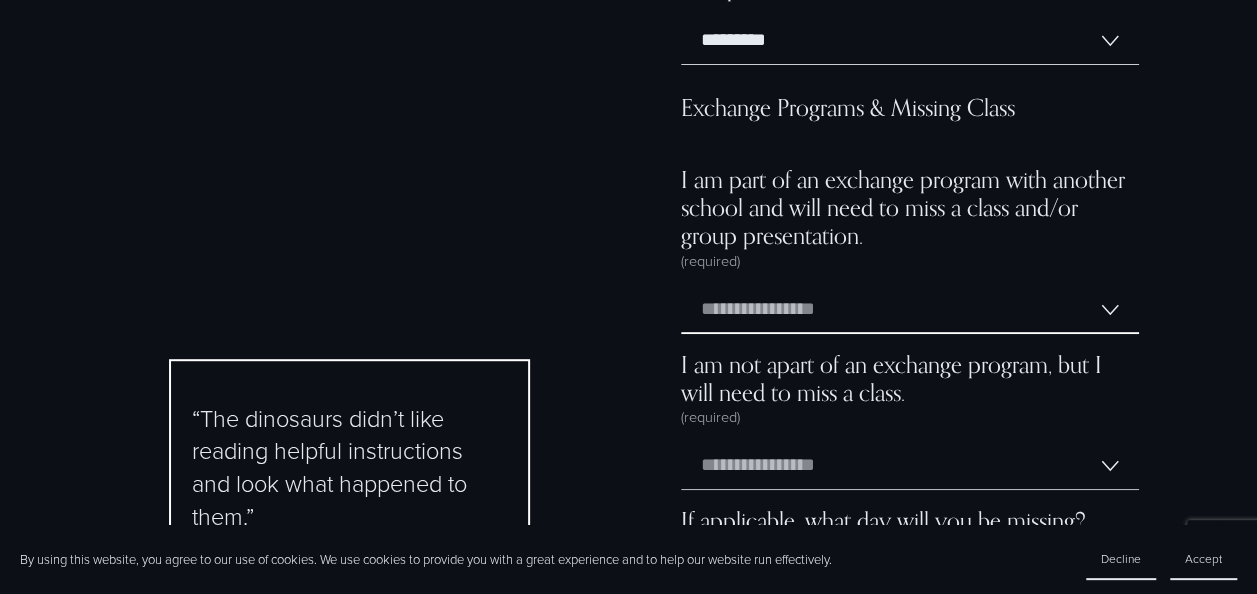click on "**********" at bounding box center (910, 310) 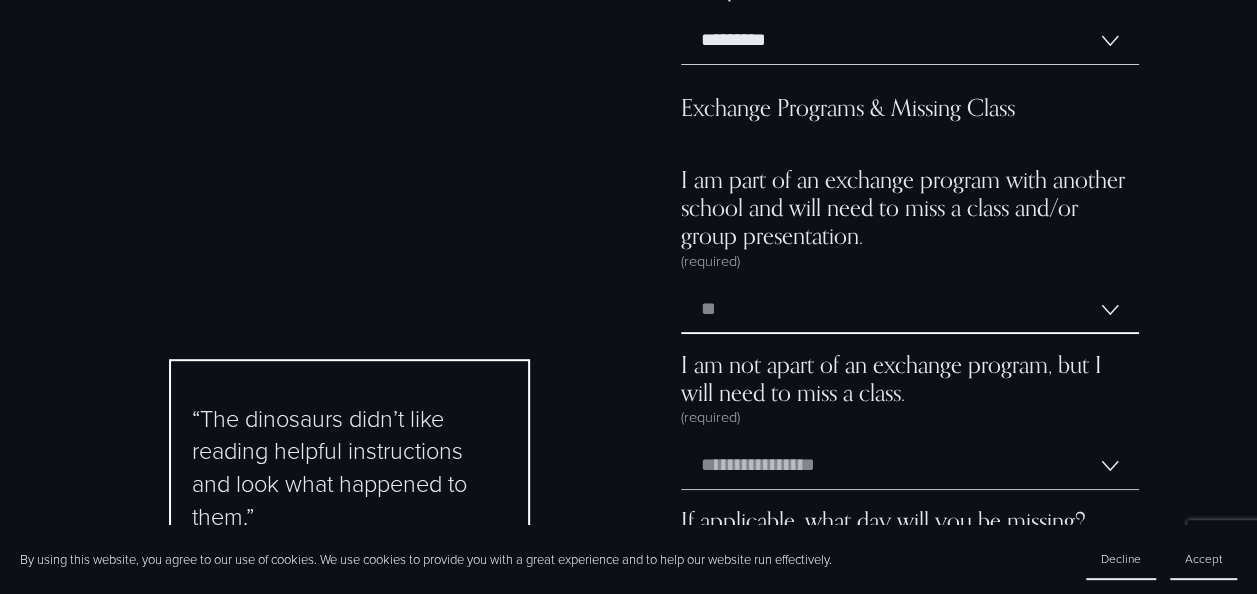 click on "**********" at bounding box center (910, 310) 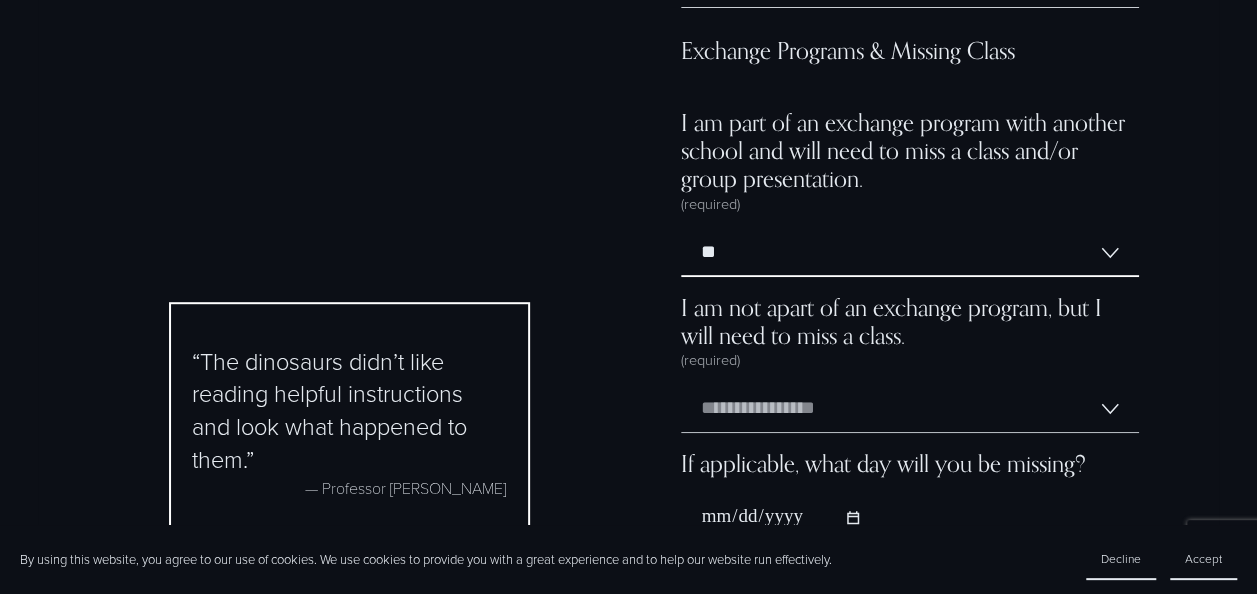 scroll, scrollTop: 11800, scrollLeft: 0, axis: vertical 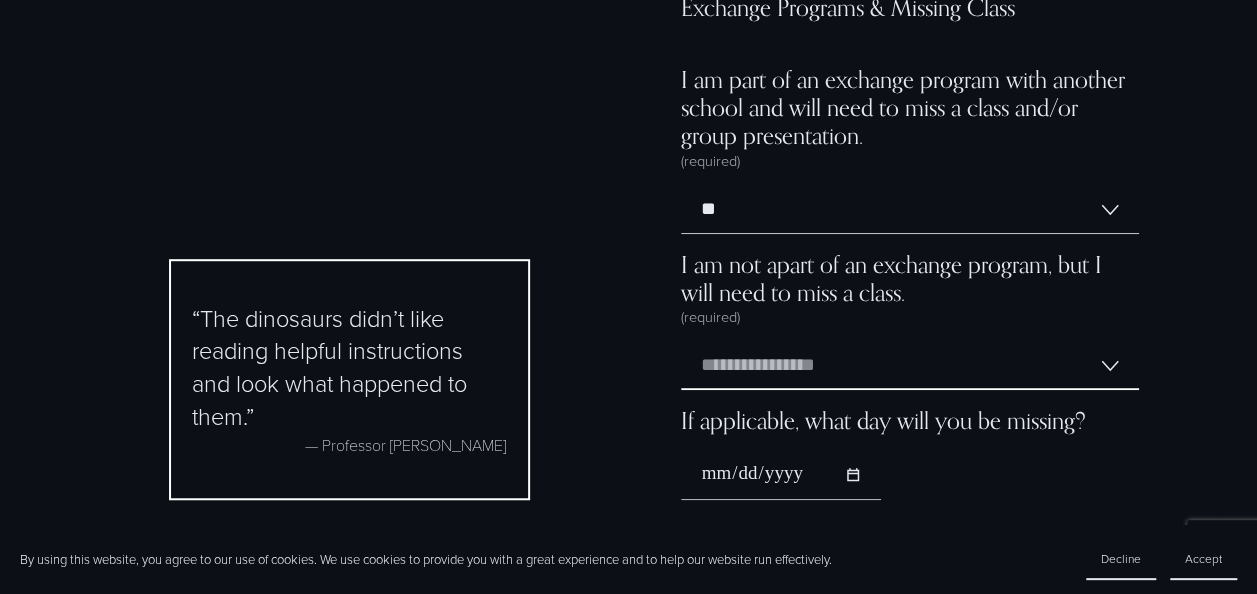 click on "**********" at bounding box center (910, 366) 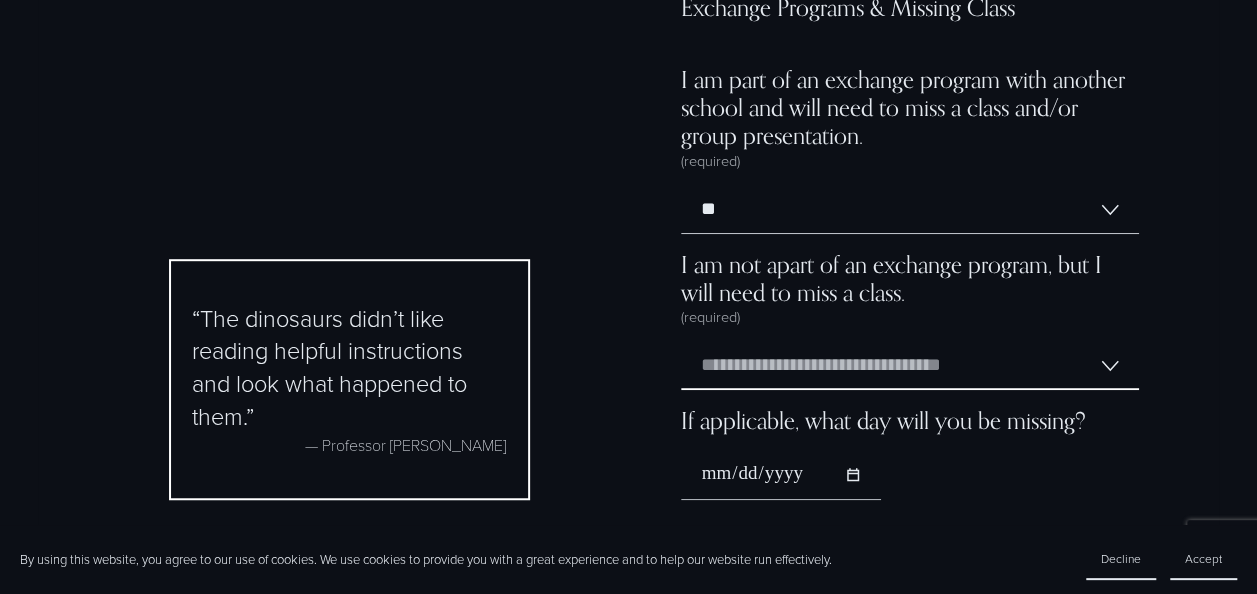 click on "**********" at bounding box center (910, 366) 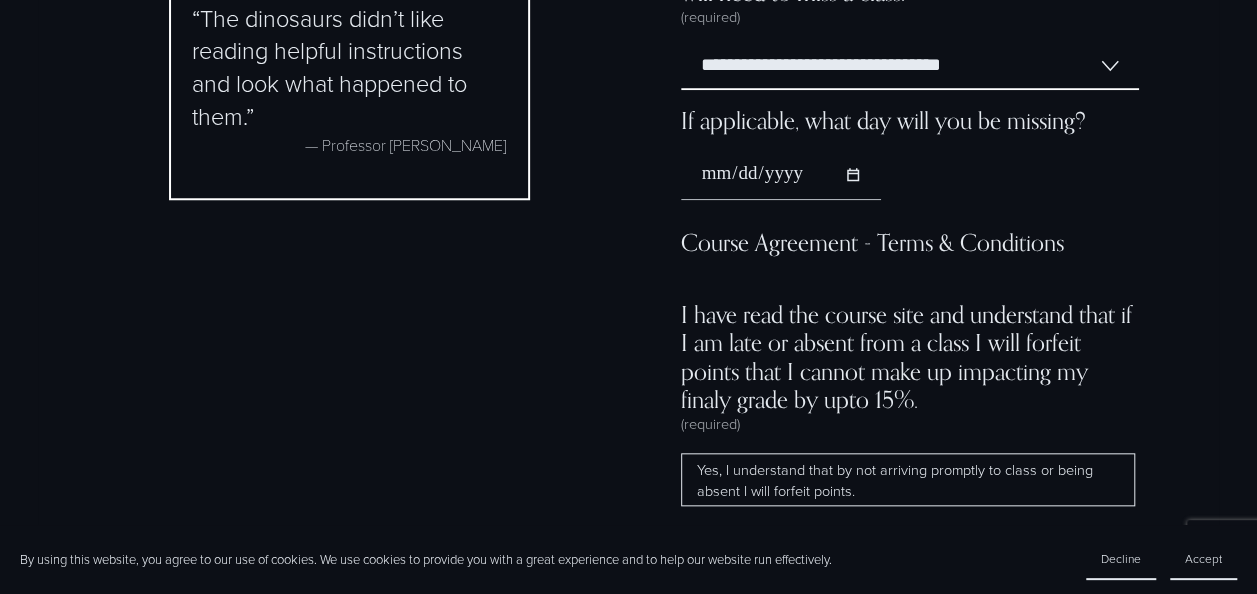 scroll, scrollTop: 12200, scrollLeft: 0, axis: vertical 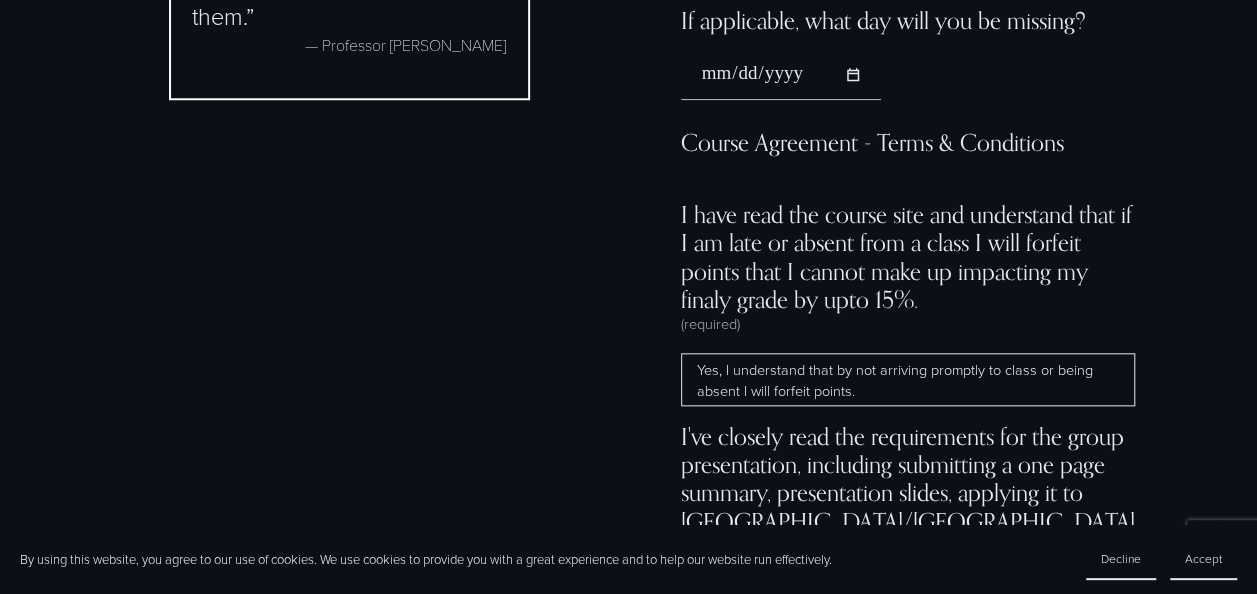 click on "Yes, I understand that by not arriving promptly to class or being absent I will forfeit points." at bounding box center [908, 379] 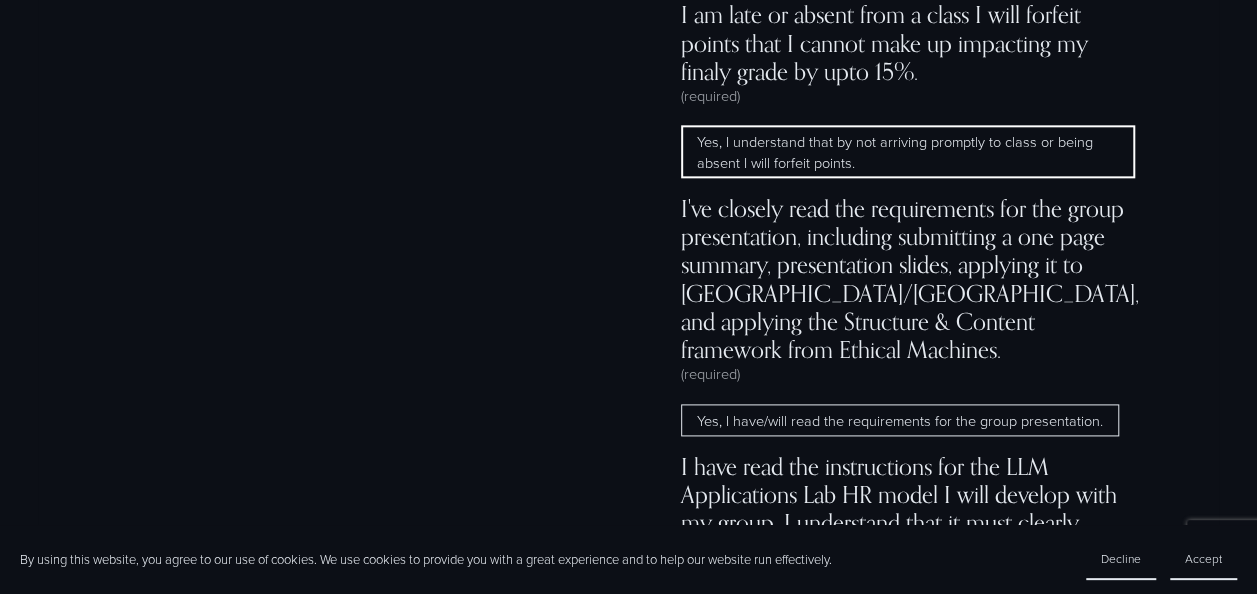scroll, scrollTop: 12500, scrollLeft: 0, axis: vertical 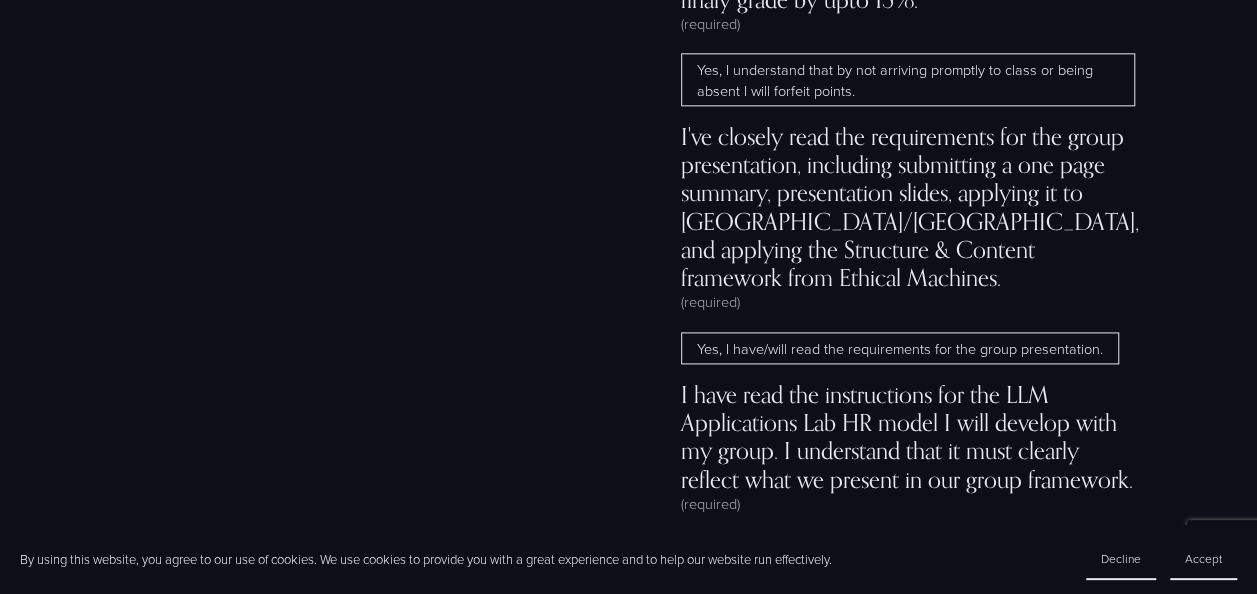 click on "Yes, I have/will read the requirements for the group presentation." at bounding box center [900, 348] 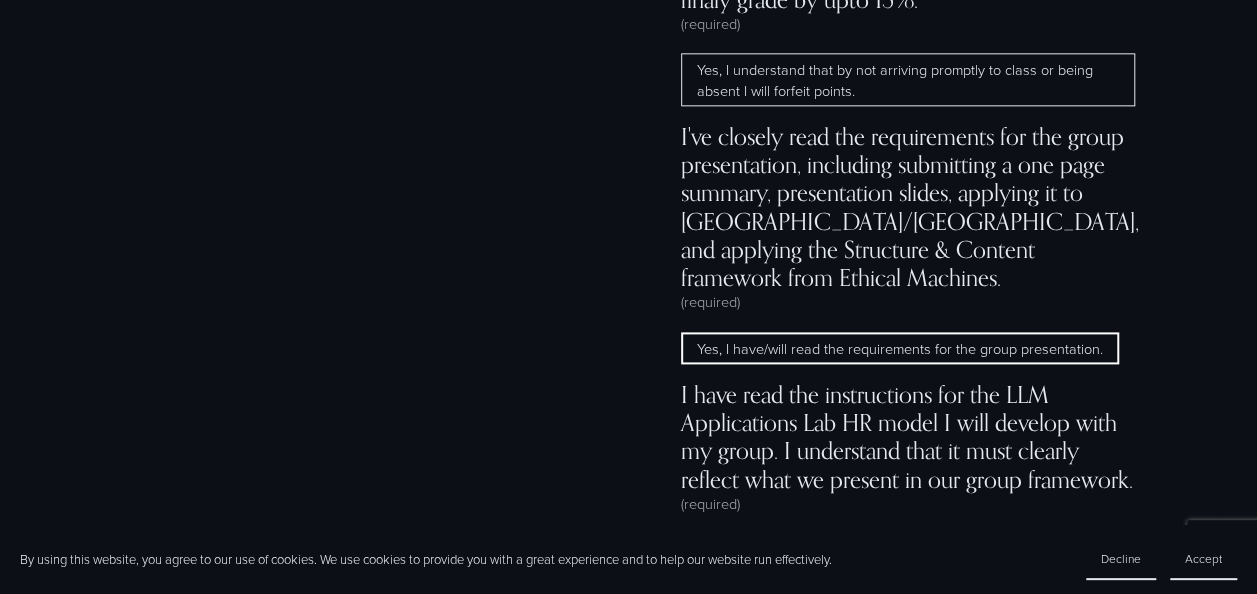 scroll, scrollTop: 12700, scrollLeft: 0, axis: vertical 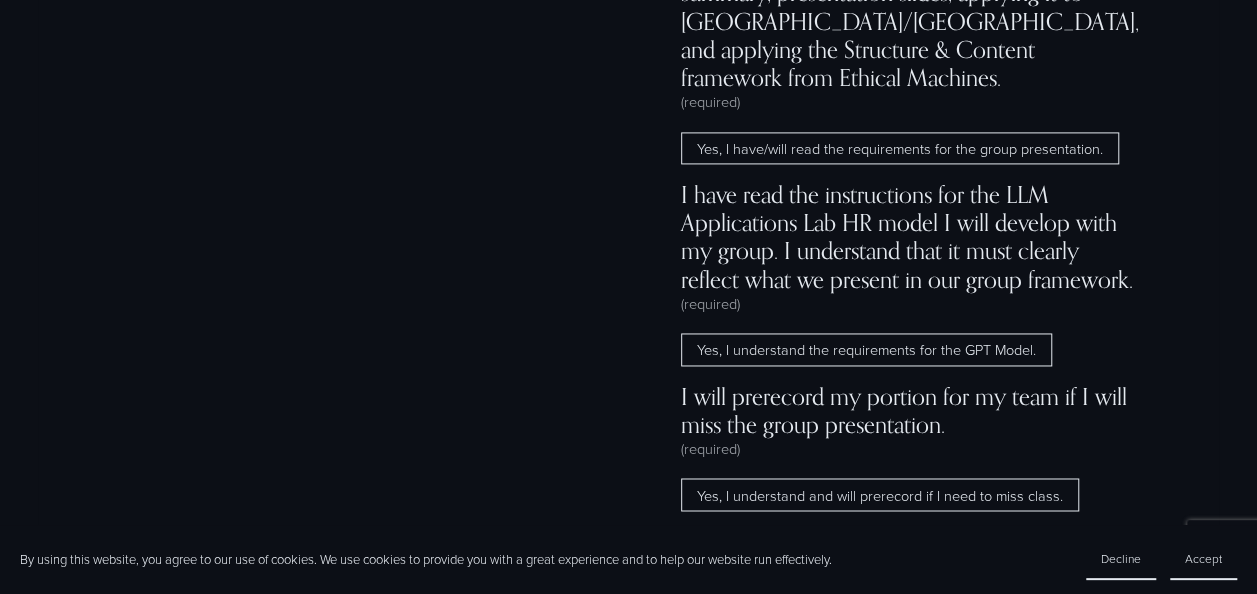 click on "Yes, I understand the requirements for the GPT Model." at bounding box center (866, 349) 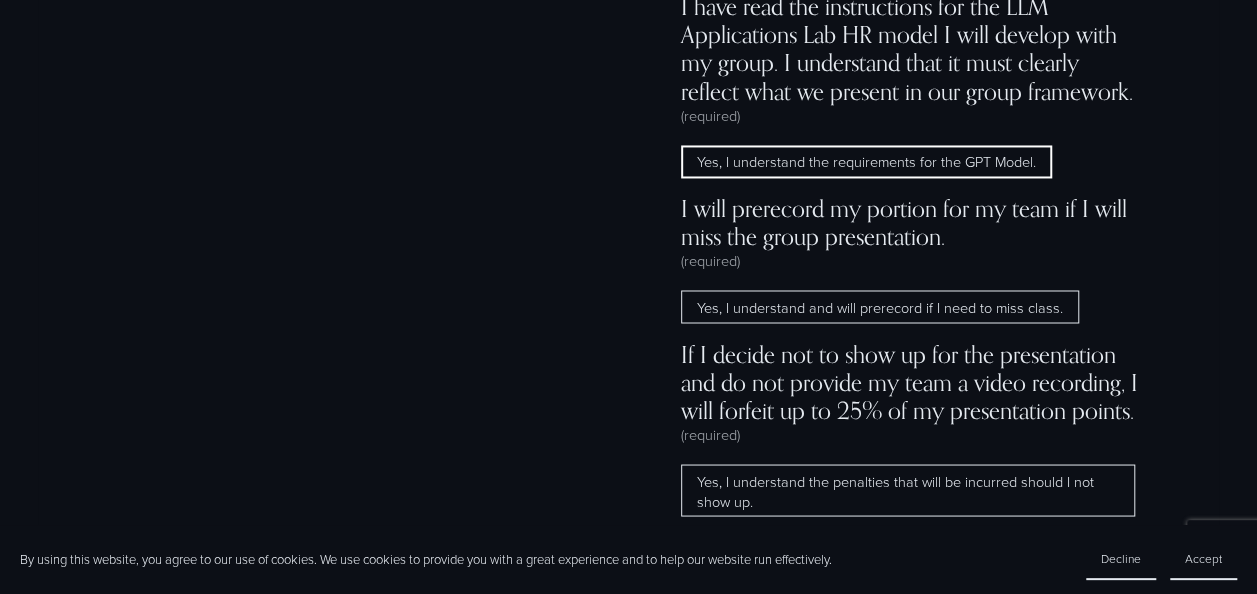 scroll, scrollTop: 13000, scrollLeft: 0, axis: vertical 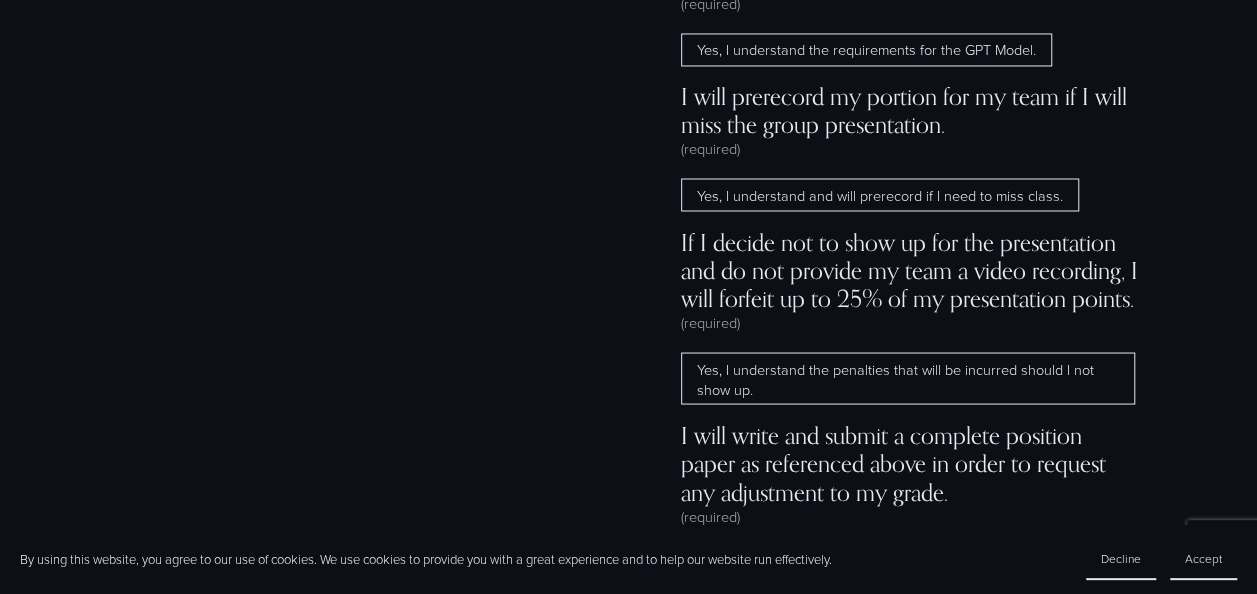 click on "Yes, I understand and will prerecord if I need to miss class." at bounding box center [880, 194] 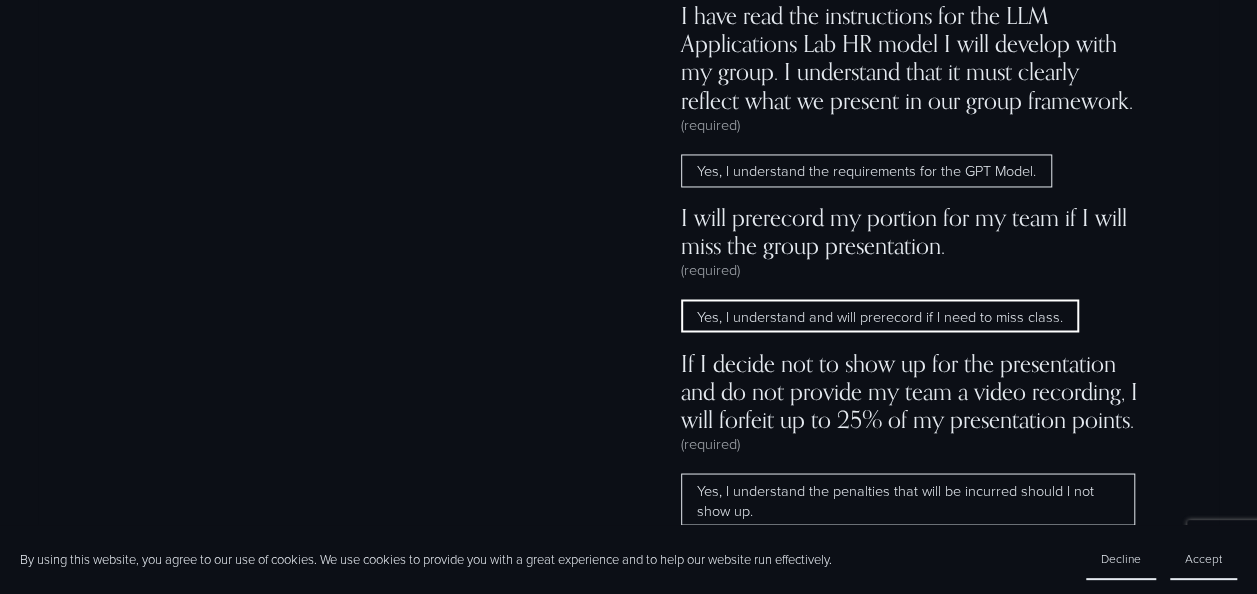 scroll, scrollTop: 13000, scrollLeft: 0, axis: vertical 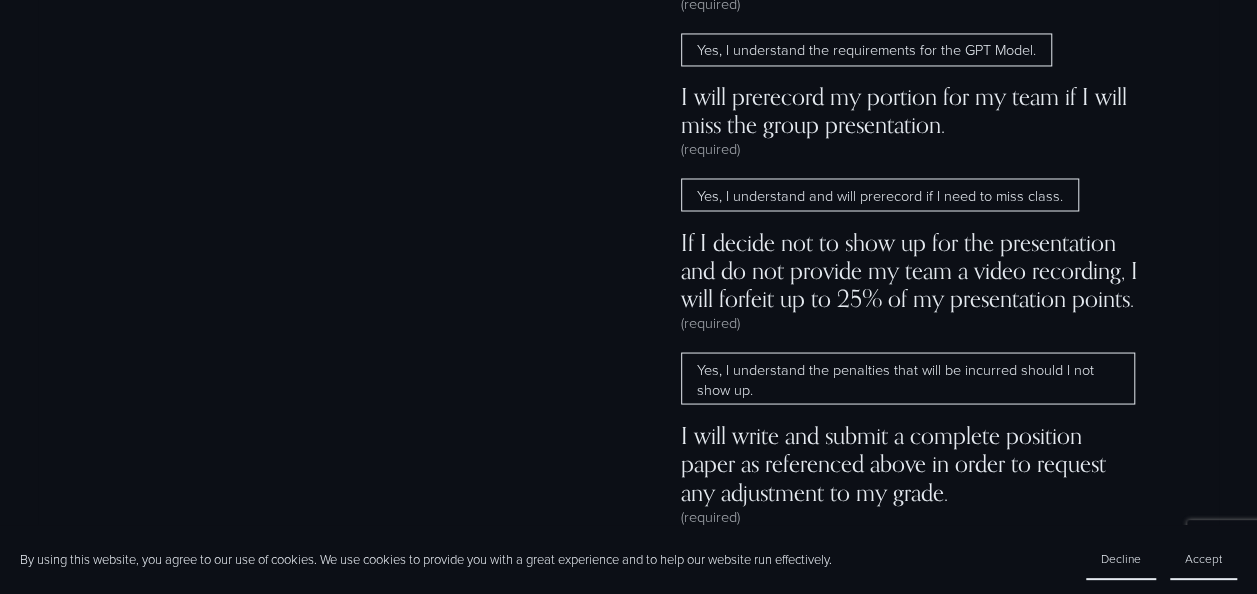 click on "Yes, I understand the penalties that will be incurred should I not show up." at bounding box center (908, 378) 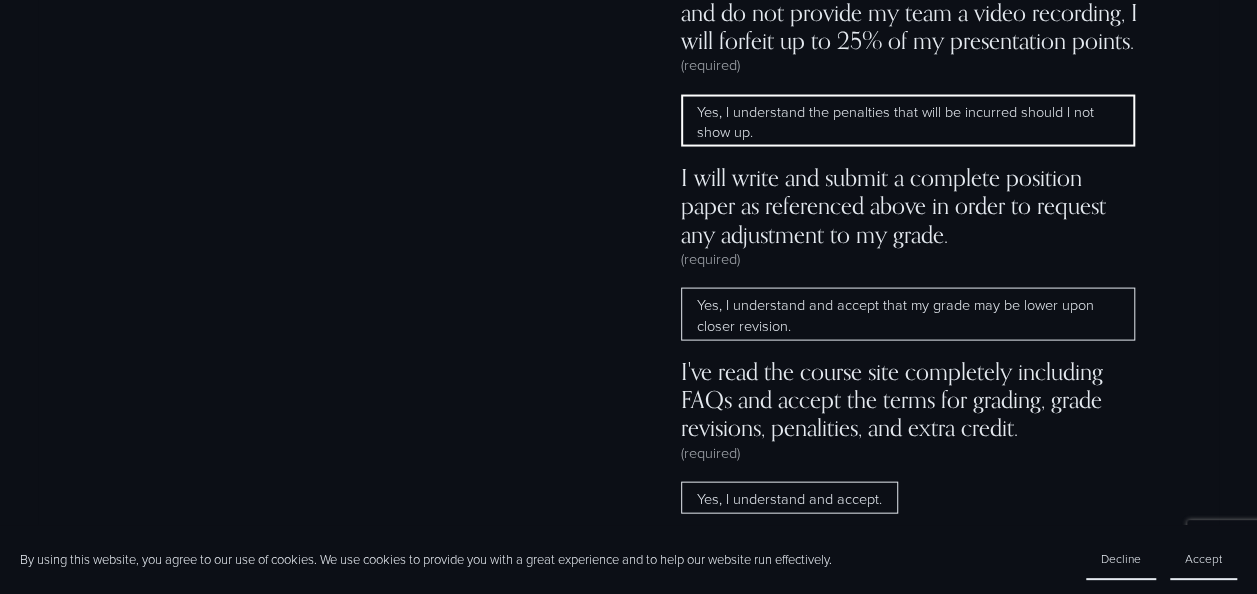 scroll, scrollTop: 13300, scrollLeft: 0, axis: vertical 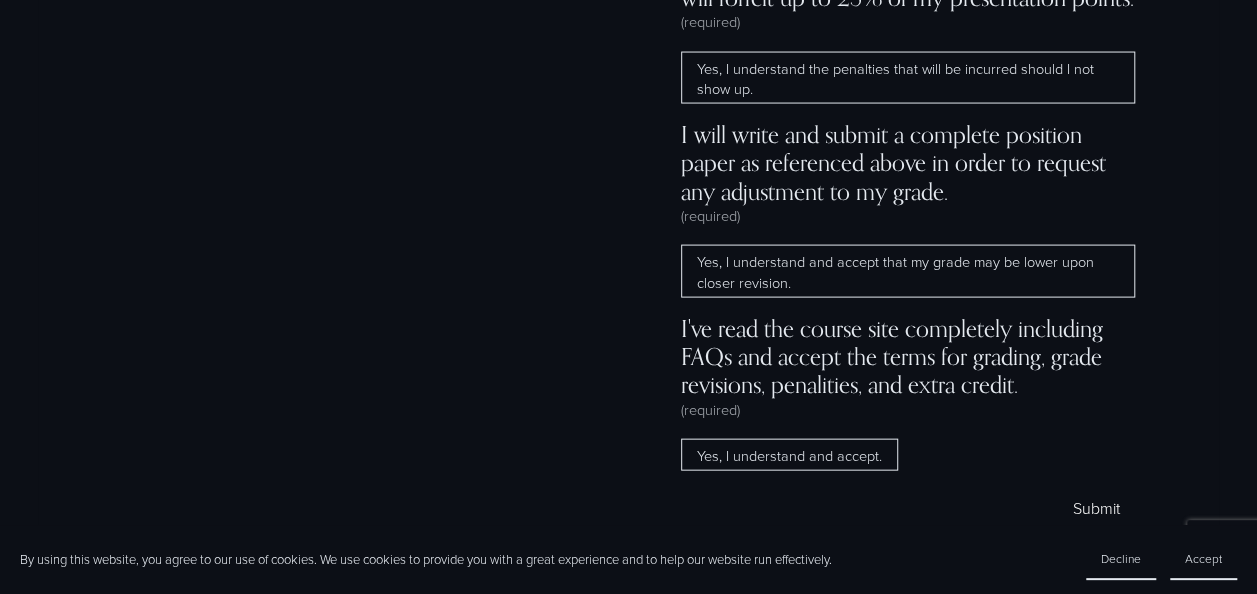 click on "Yes, I understand and accept that my grade may be lower upon closer revision." at bounding box center [908, 271] 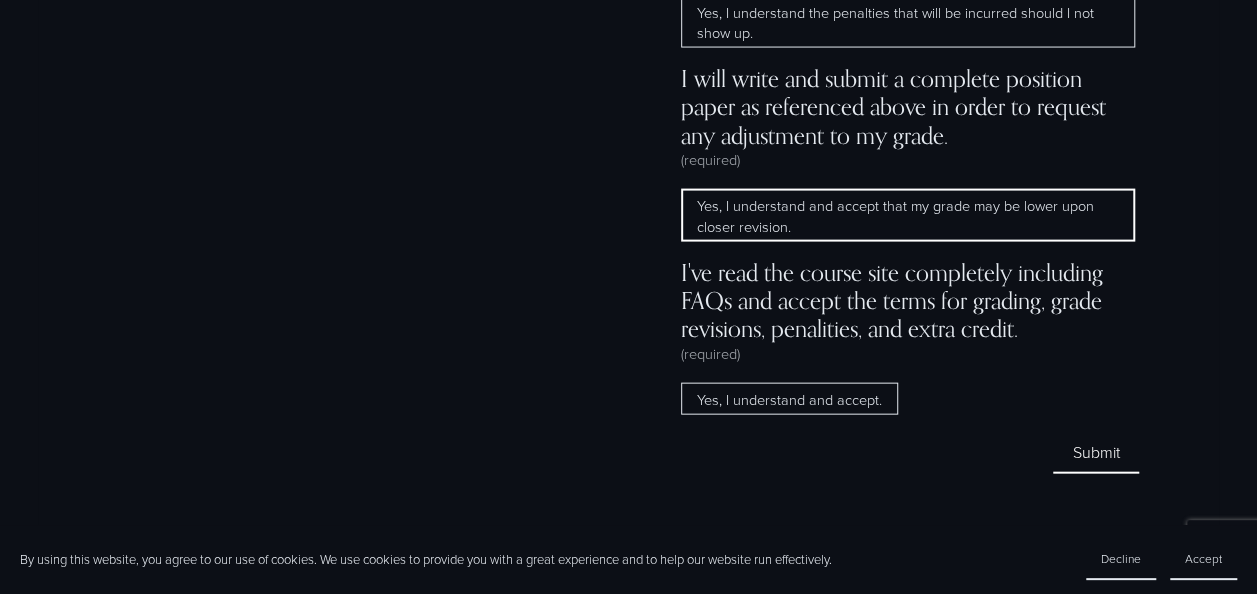 scroll, scrollTop: 13400, scrollLeft: 0, axis: vertical 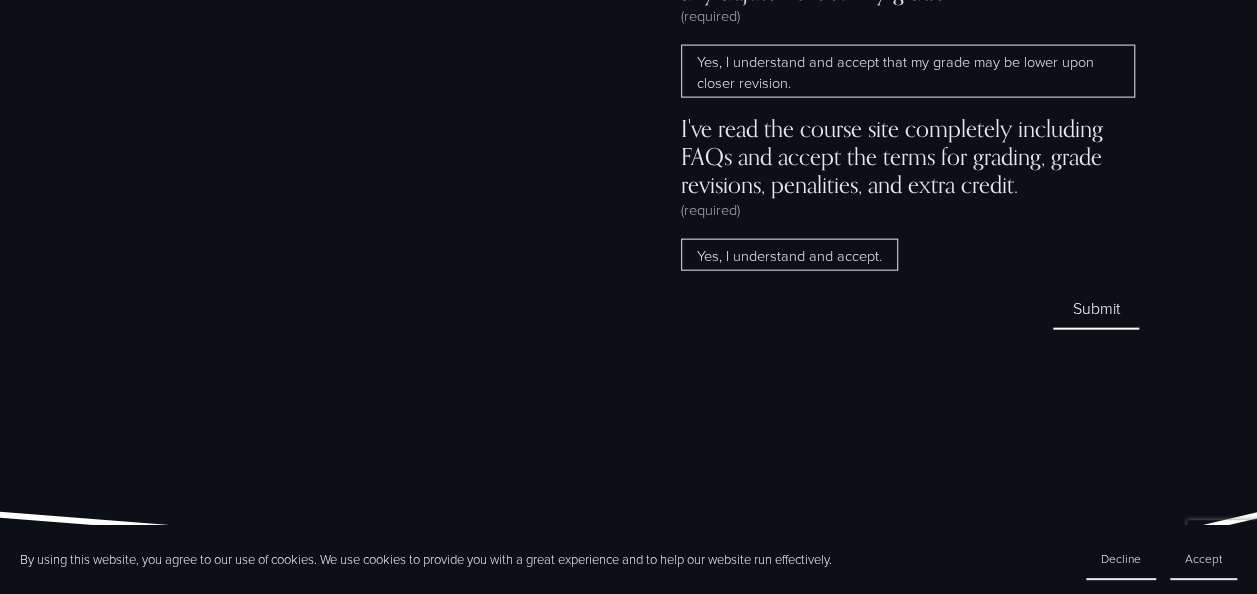 click on "Yes, I understand and accept." at bounding box center [789, 255] 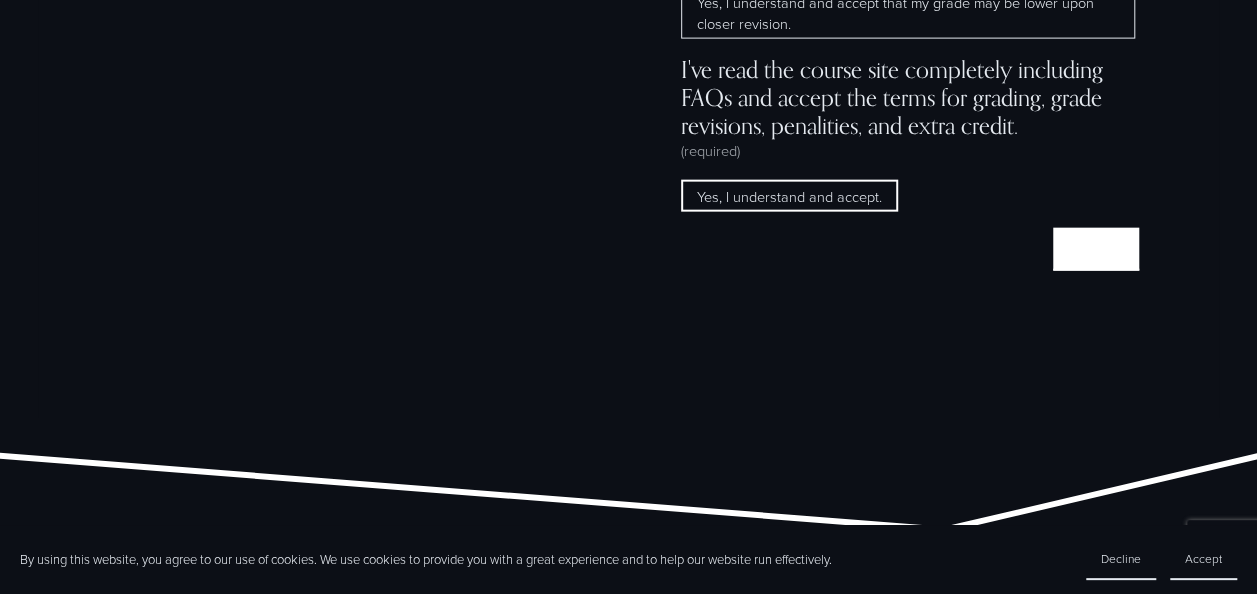 scroll, scrollTop: 13600, scrollLeft: 0, axis: vertical 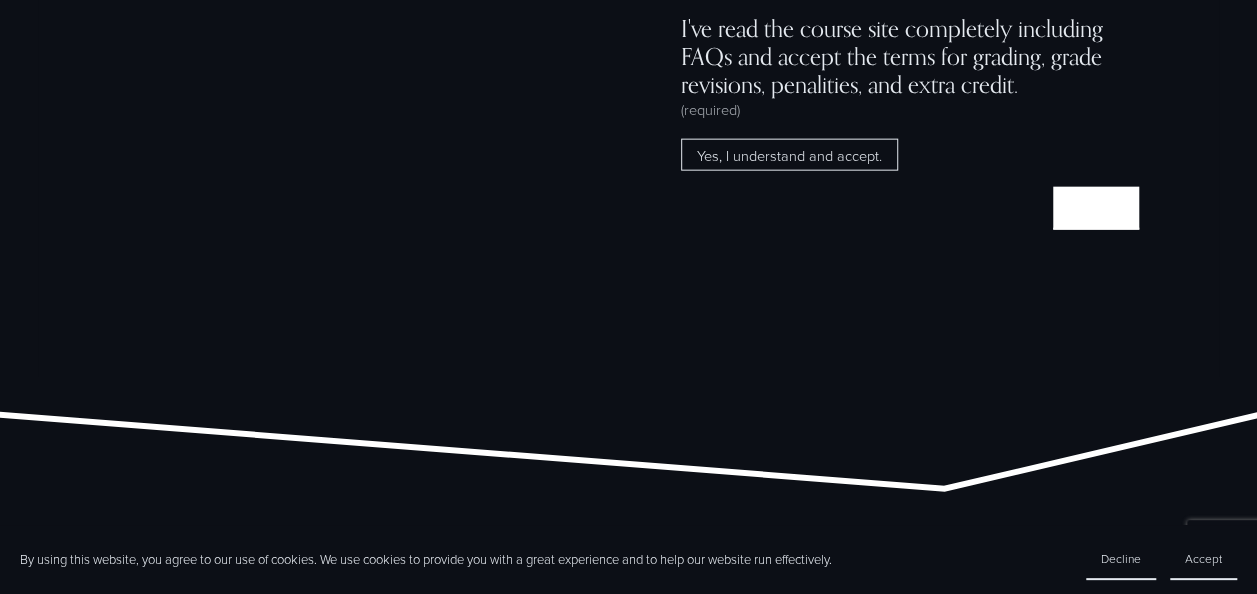 click on "Submit Submit" at bounding box center (1095, 208) 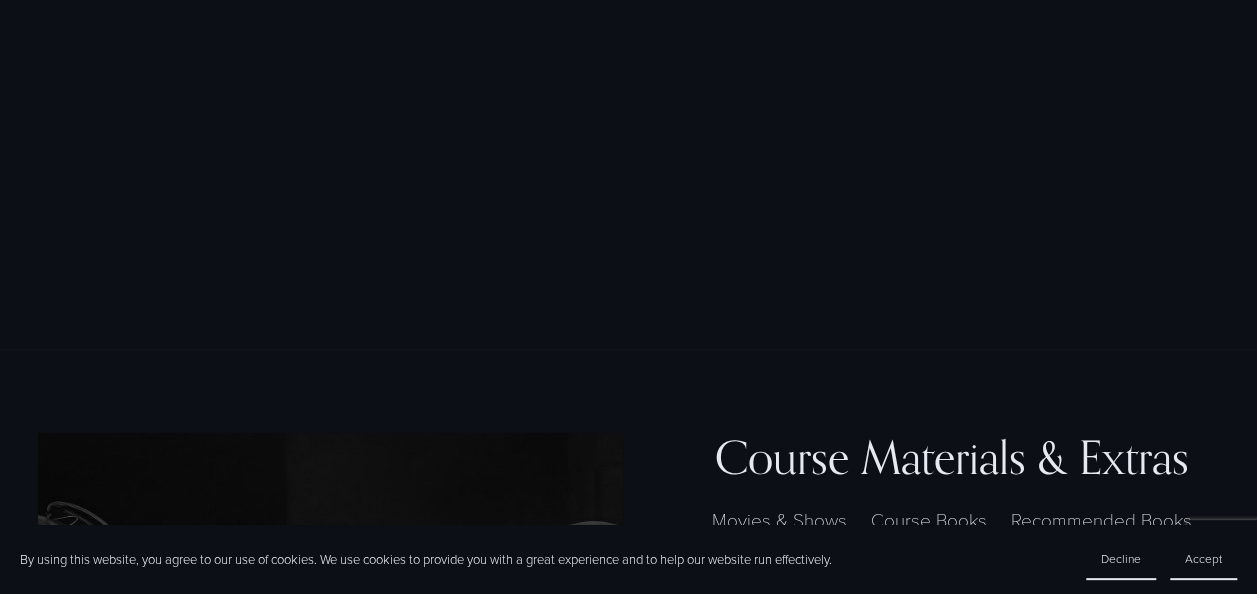 scroll, scrollTop: 4226, scrollLeft: 0, axis: vertical 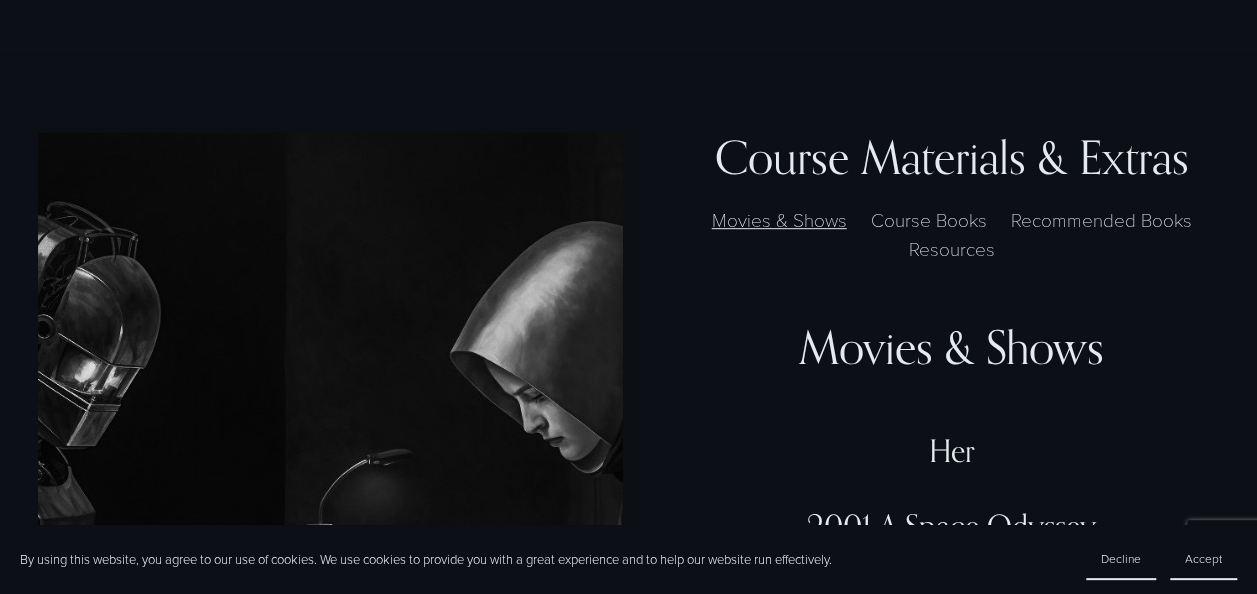 click on "Resources" at bounding box center [951, 248] 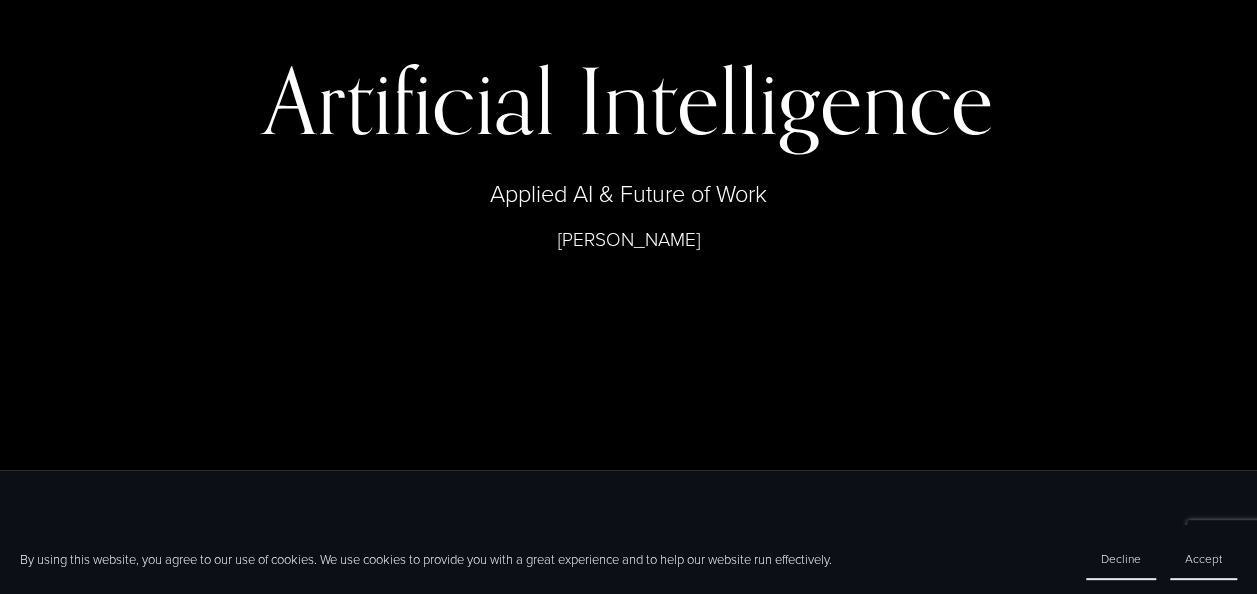 scroll, scrollTop: 0, scrollLeft: 0, axis: both 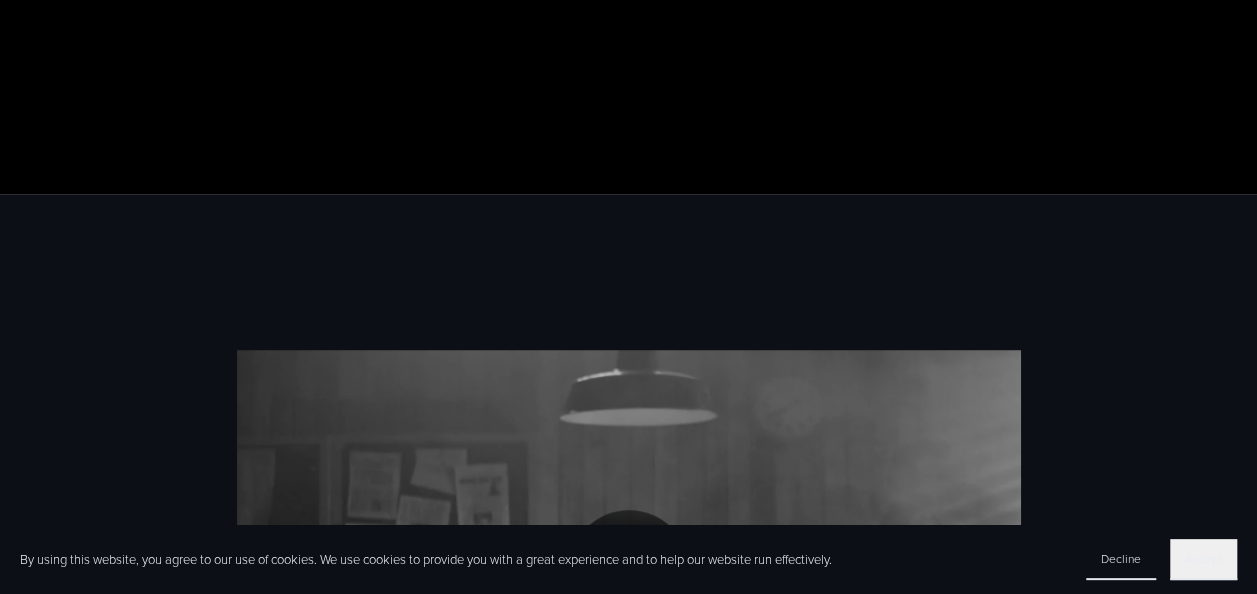 click on "Accept" at bounding box center (1203, 559) 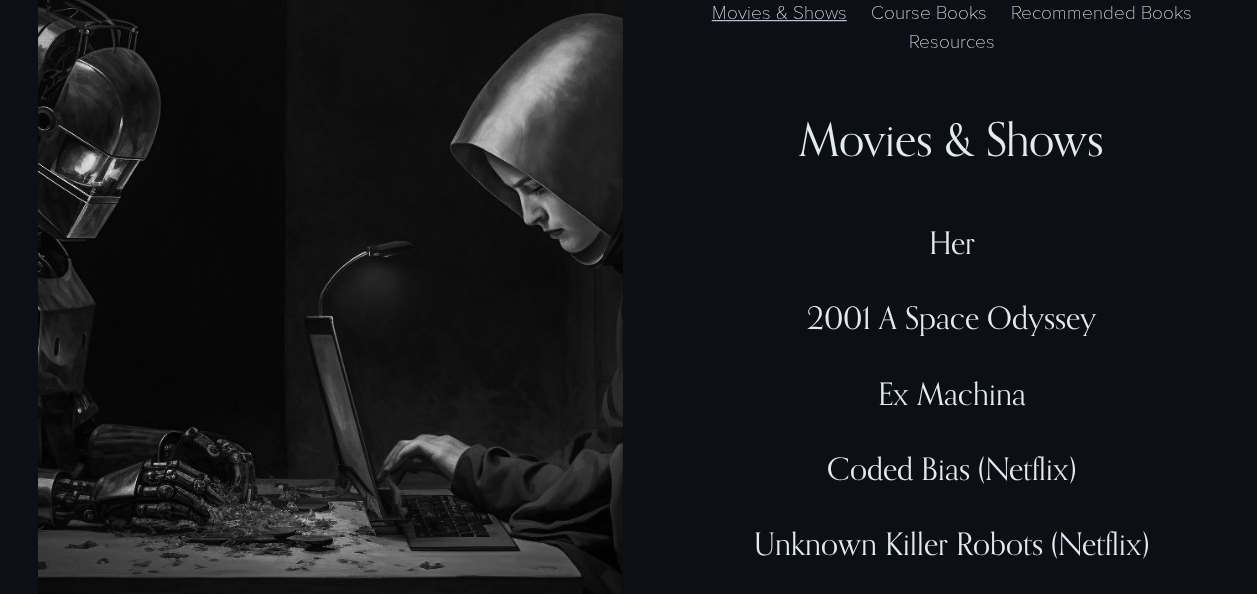 scroll, scrollTop: 4234, scrollLeft: 0, axis: vertical 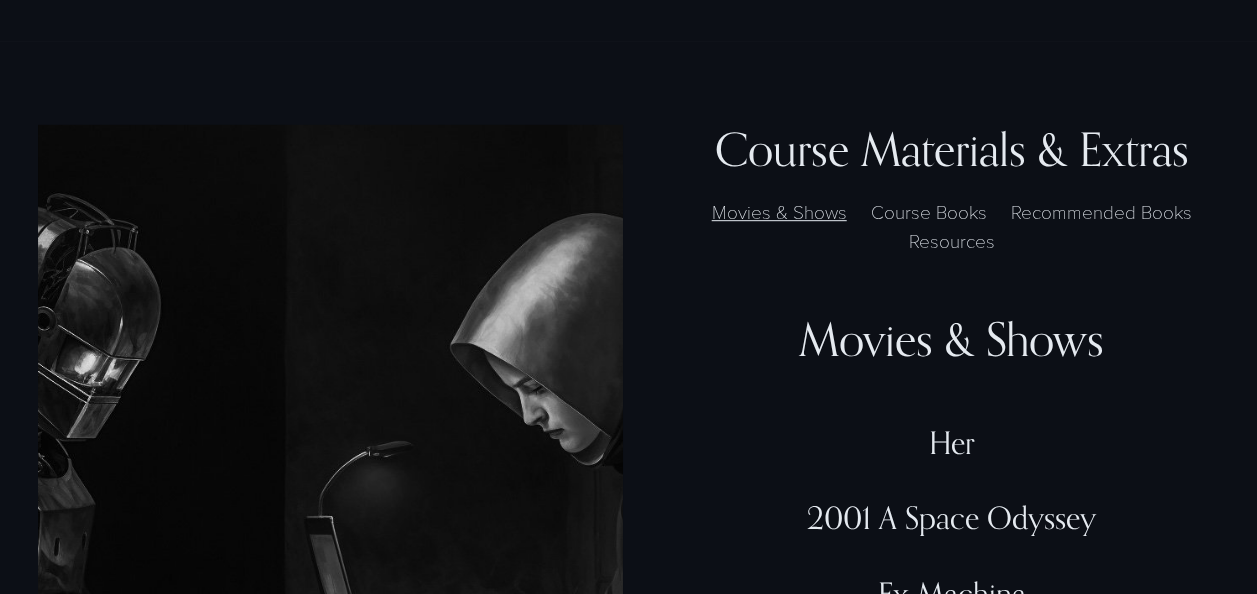 click on "Resources" at bounding box center (951, 240) 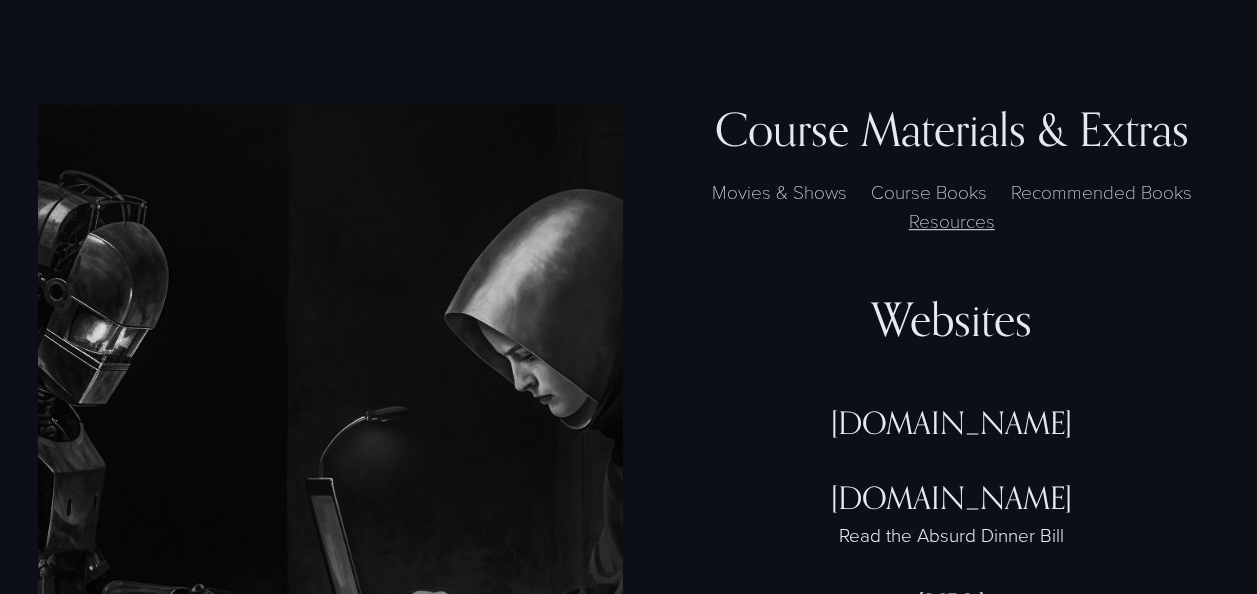 scroll, scrollTop: 4134, scrollLeft: 0, axis: vertical 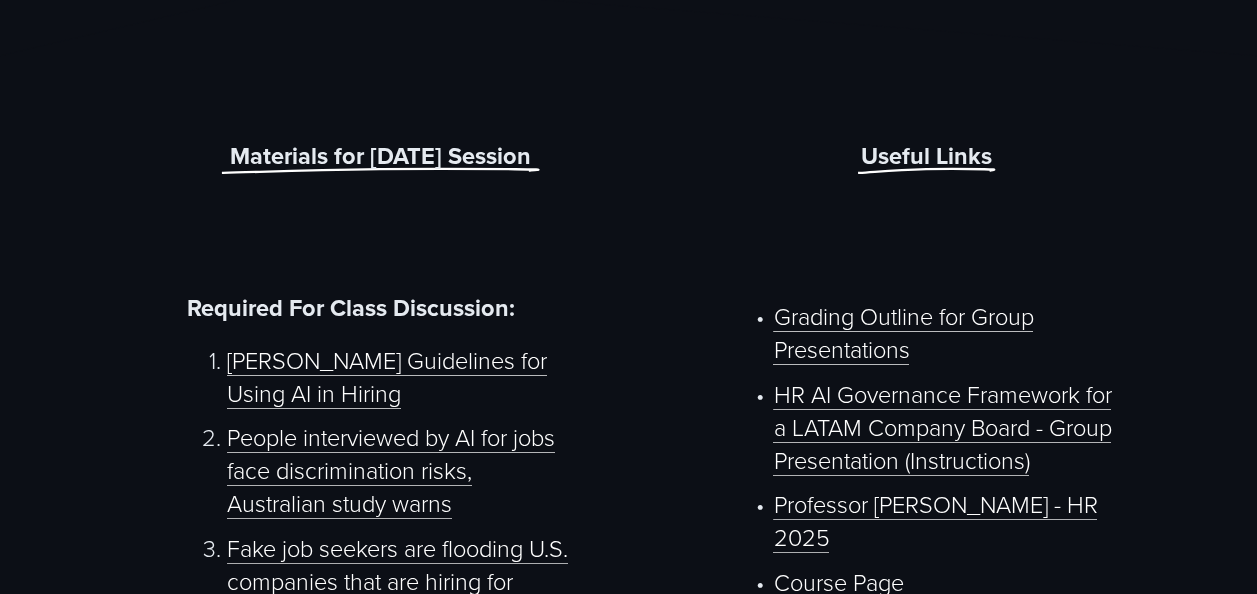click on "Useful Links" at bounding box center [926, 156] 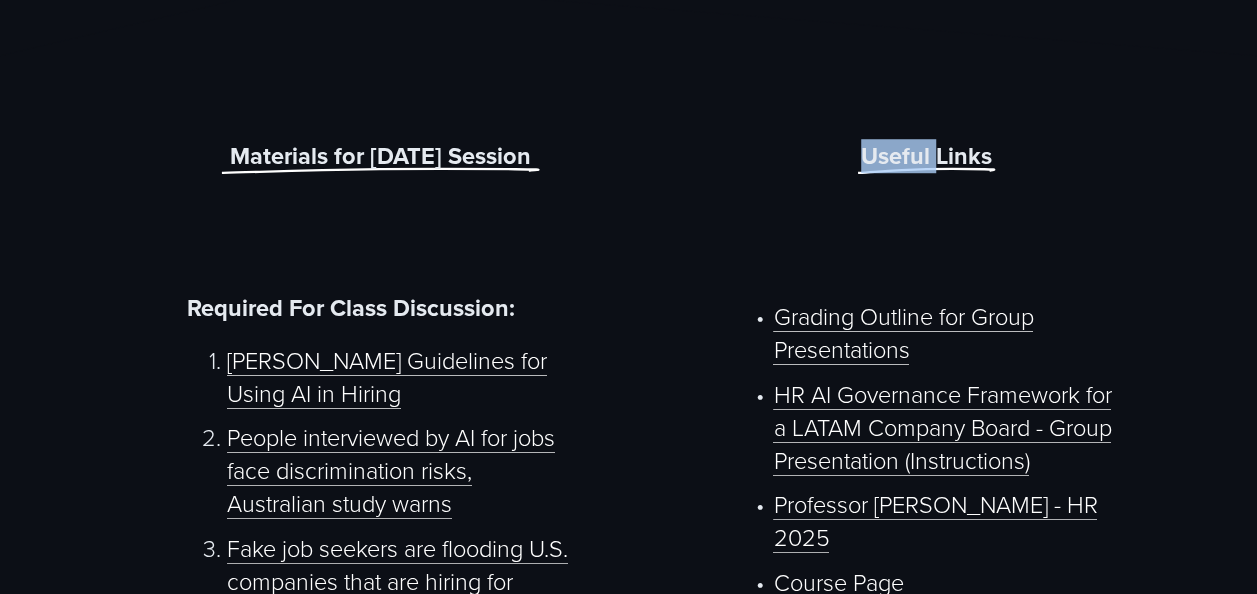 click on "Useful Links" at bounding box center (926, 156) 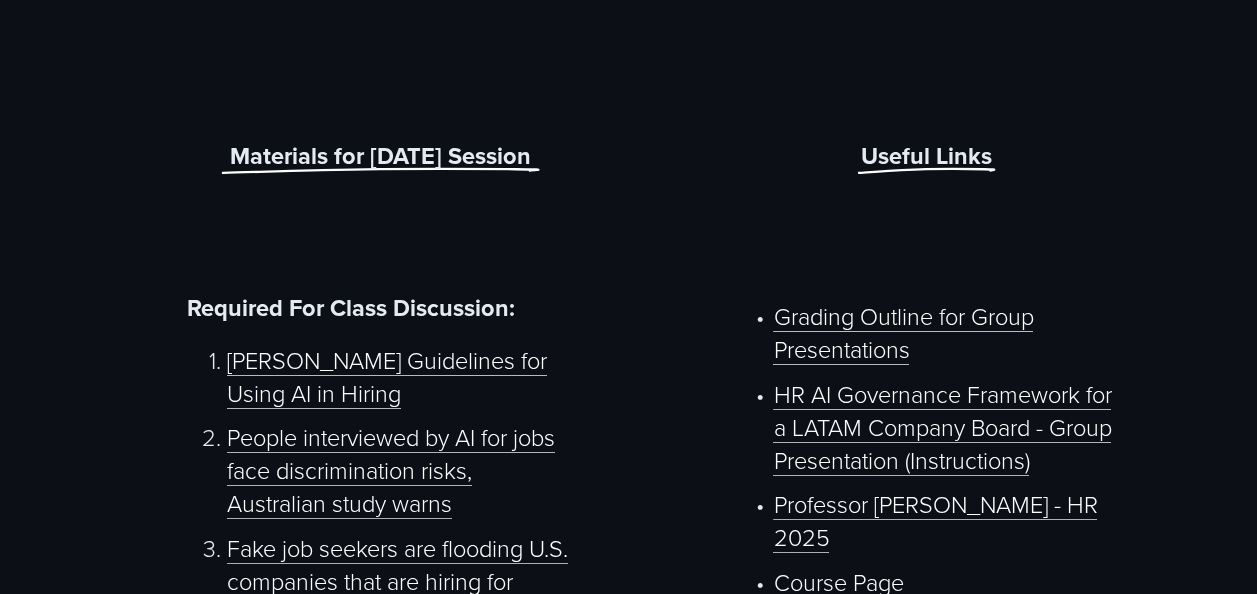 click on "Materials for [DATE] Session" at bounding box center (380, 156) 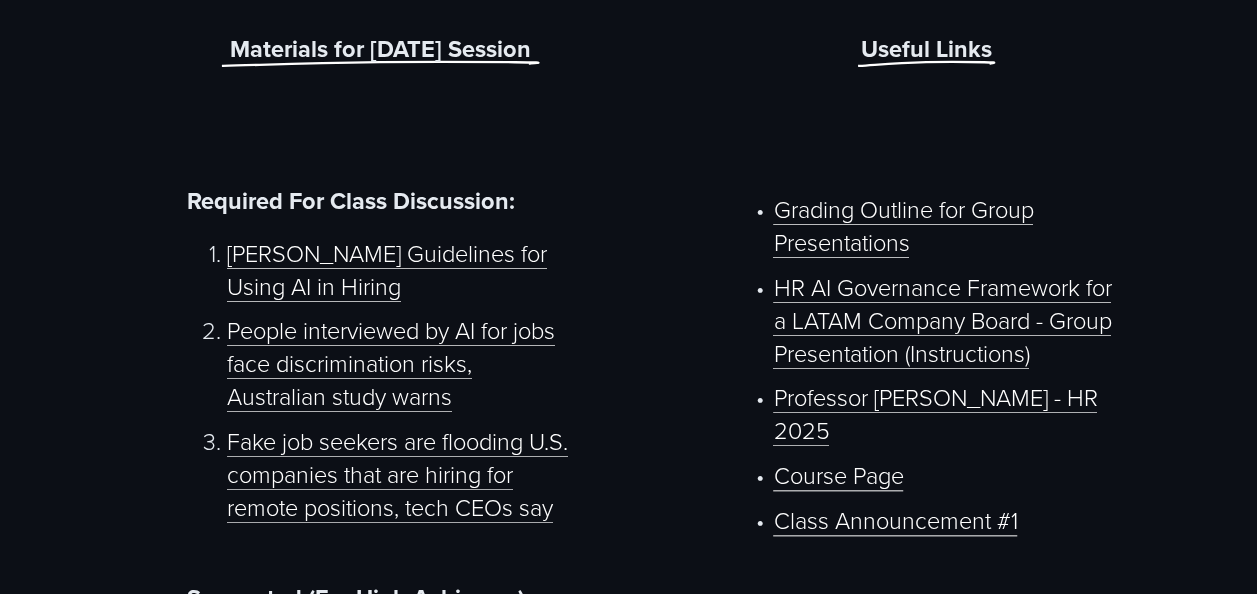 scroll, scrollTop: 804, scrollLeft: 0, axis: vertical 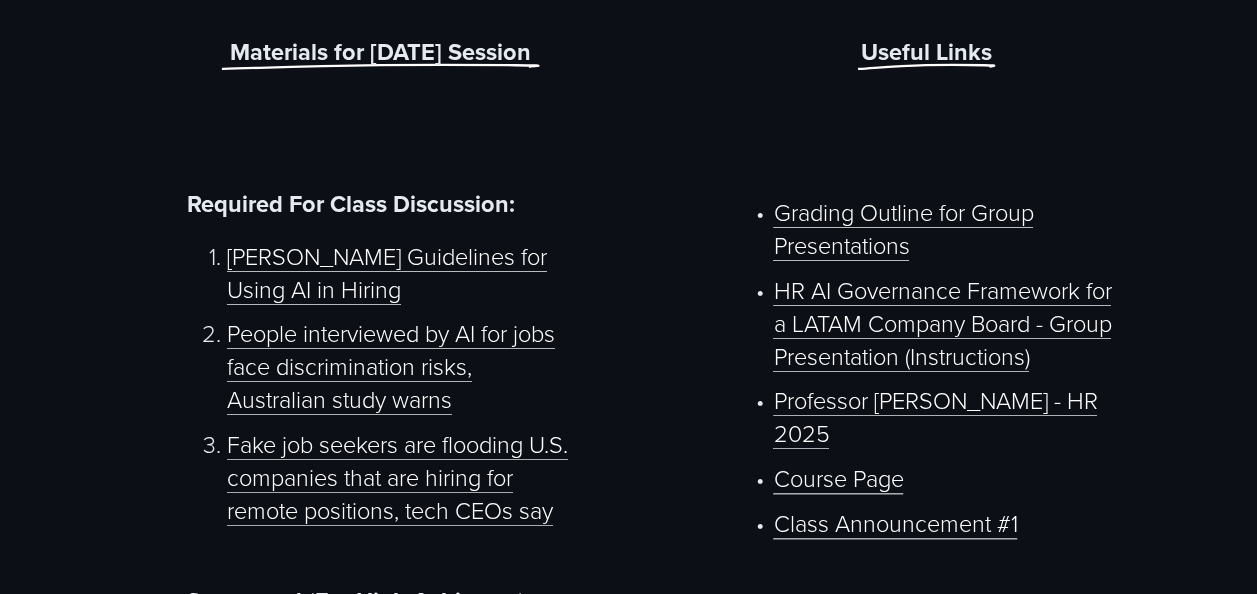 click on "[PERSON_NAME] Guidelines for Using AI in Hiring" at bounding box center (387, 272) 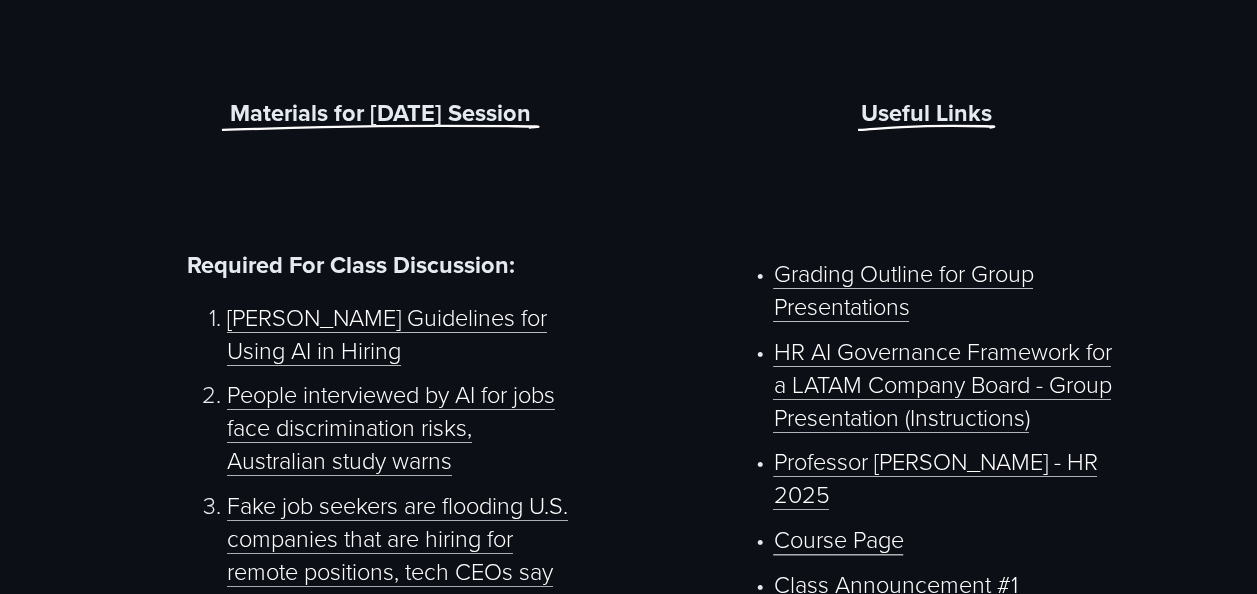 scroll, scrollTop: 804, scrollLeft: 0, axis: vertical 